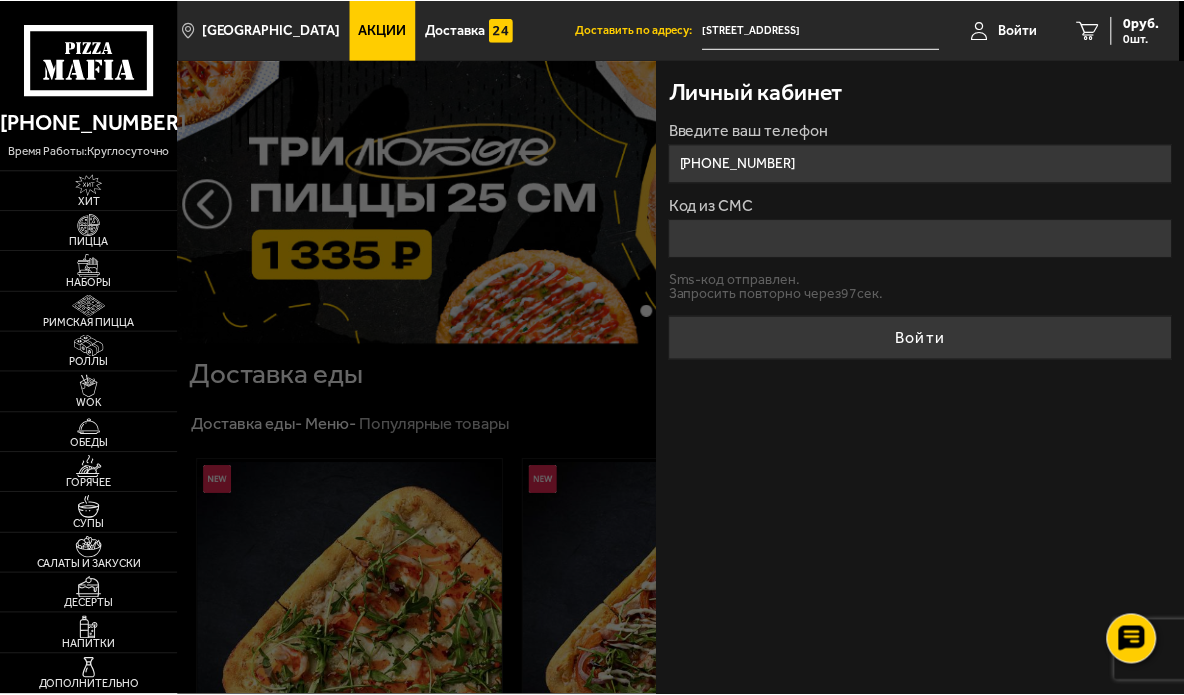 scroll, scrollTop: 0, scrollLeft: 0, axis: both 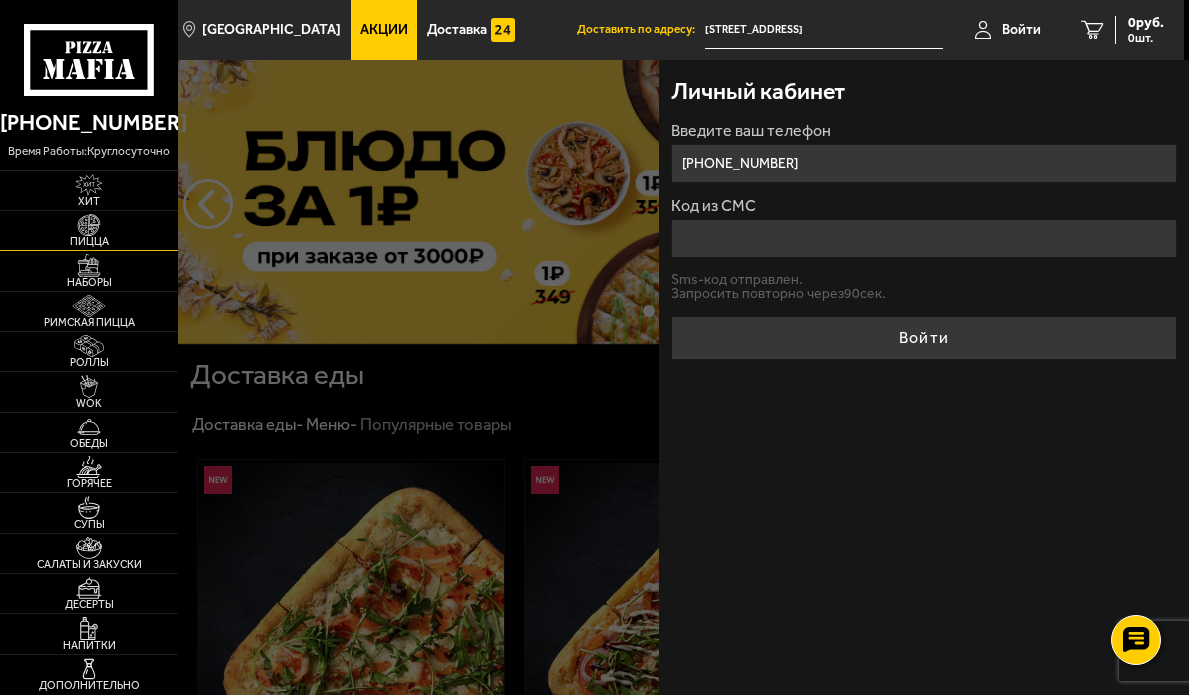 click on "Пицца" at bounding box center (89, 241) 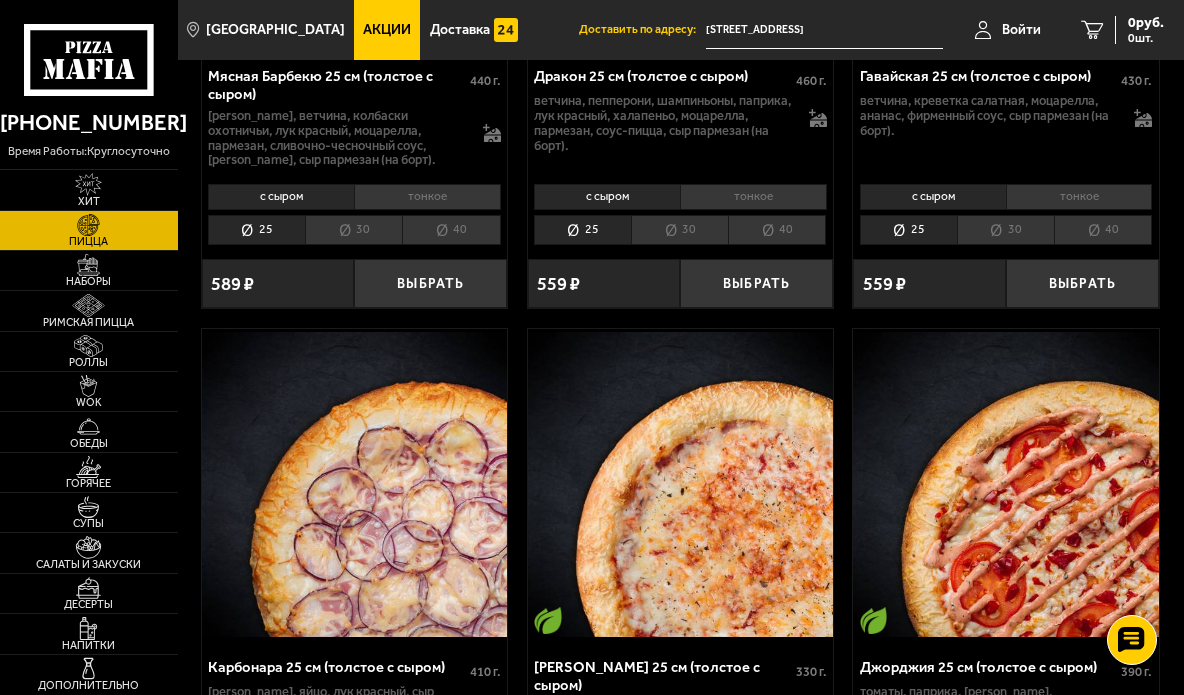 scroll, scrollTop: 6000, scrollLeft: 0, axis: vertical 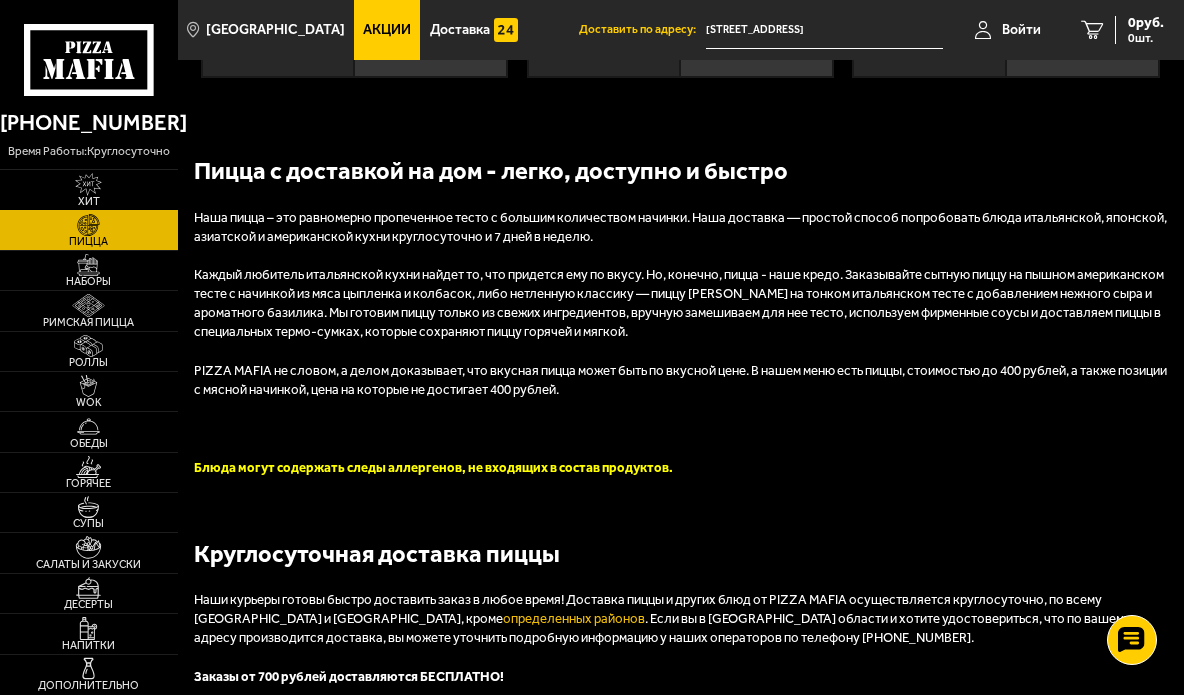 click at bounding box center [88, 184] 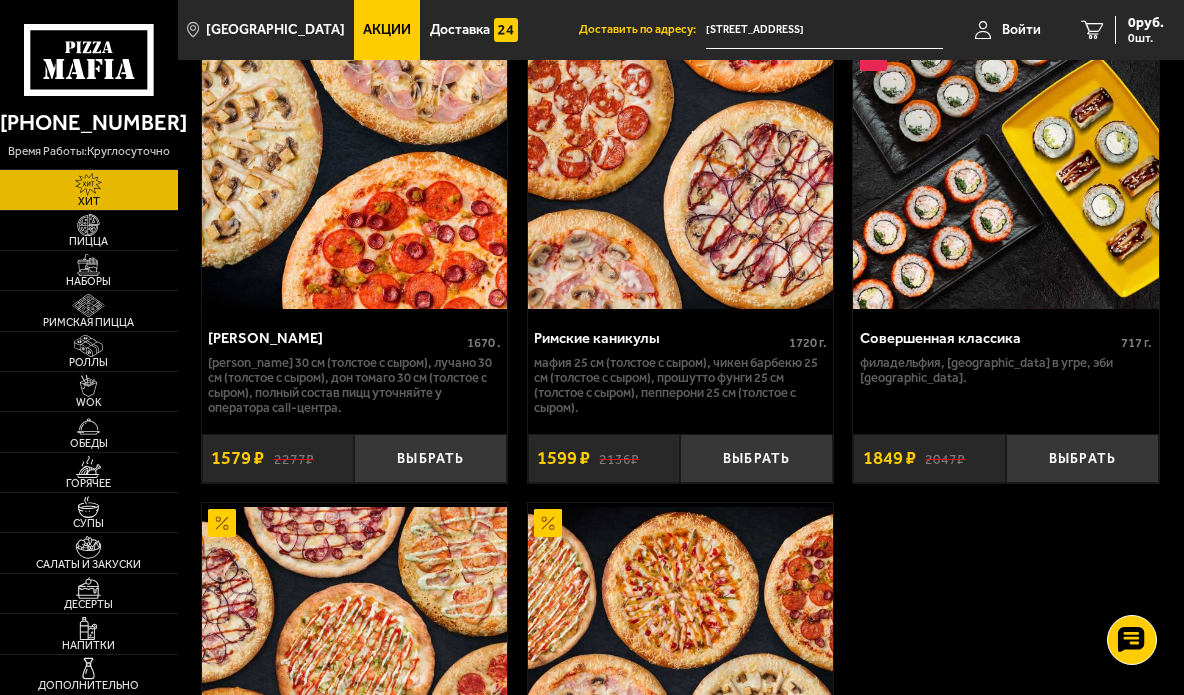 scroll, scrollTop: 2100, scrollLeft: 0, axis: vertical 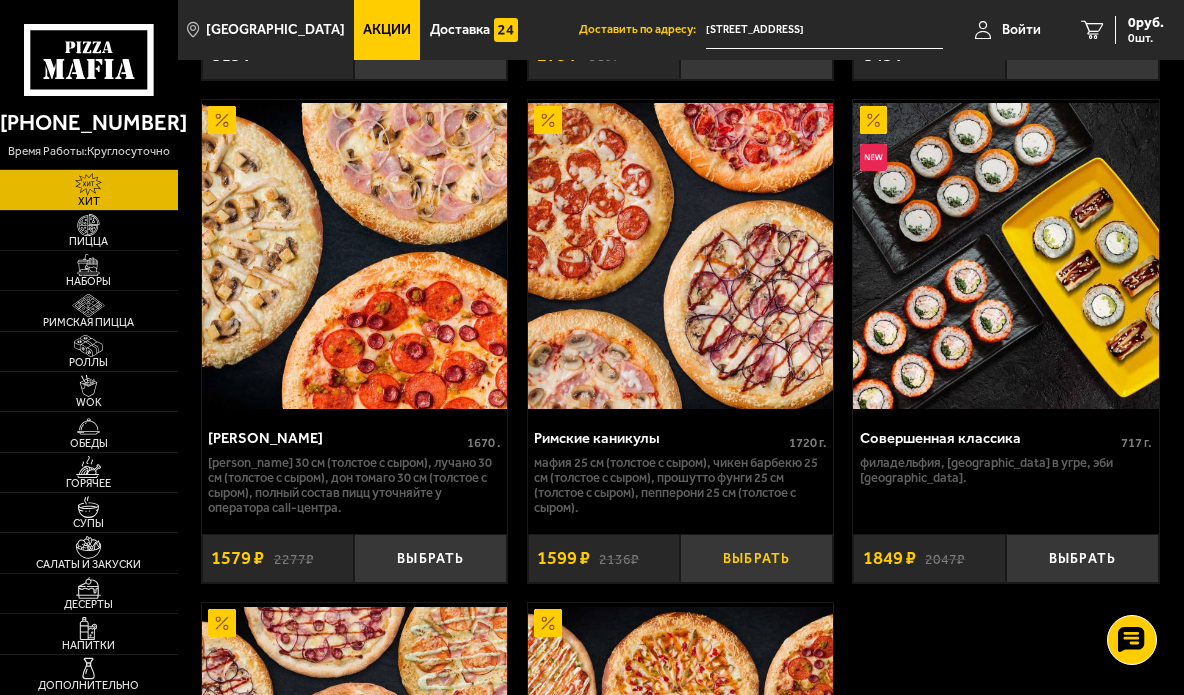 click on "Выбрать" at bounding box center (756, 558) 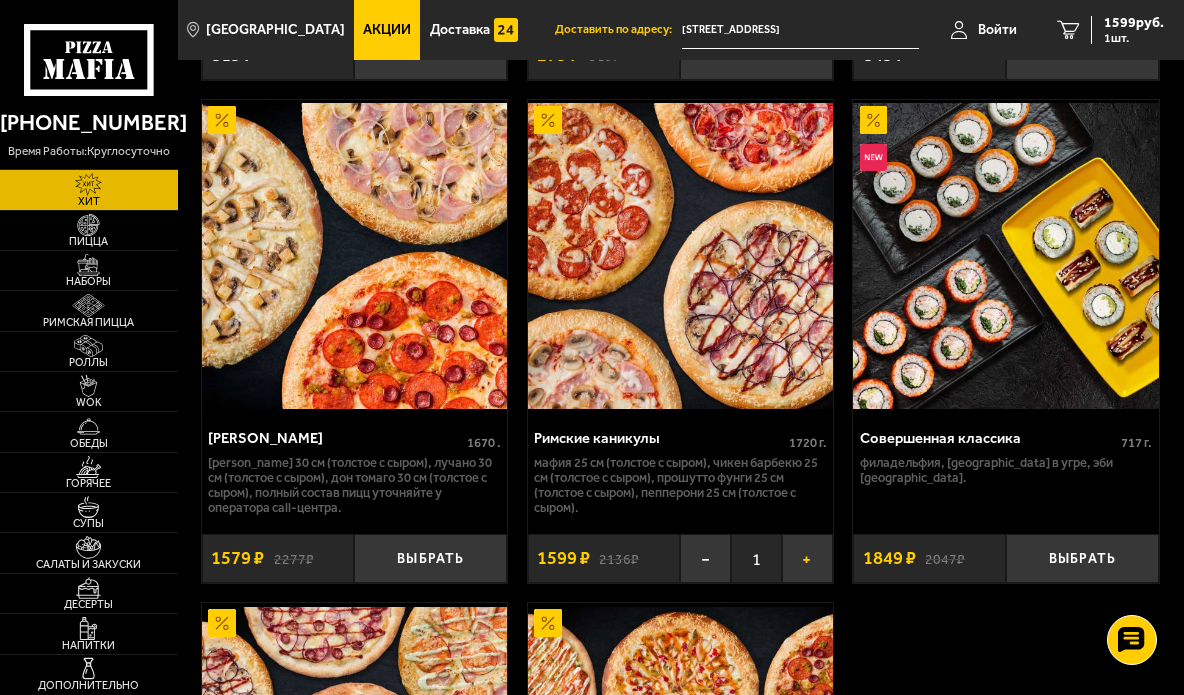 click on "+" at bounding box center (807, 558) 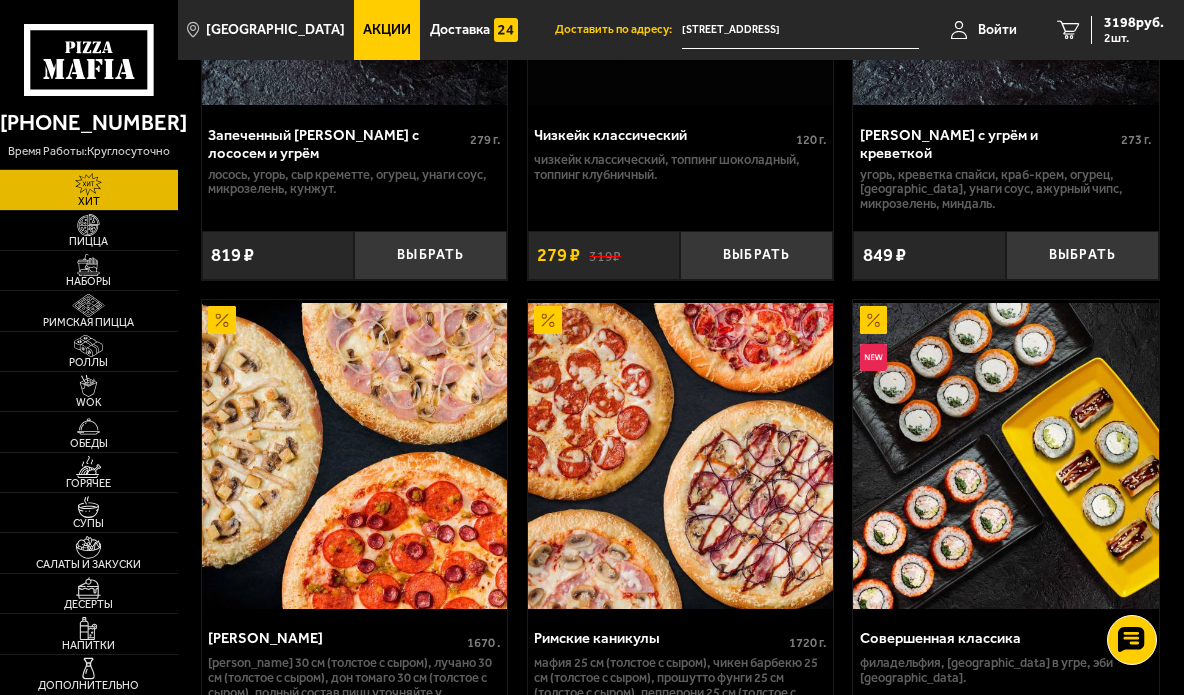 scroll, scrollTop: 2100, scrollLeft: 0, axis: vertical 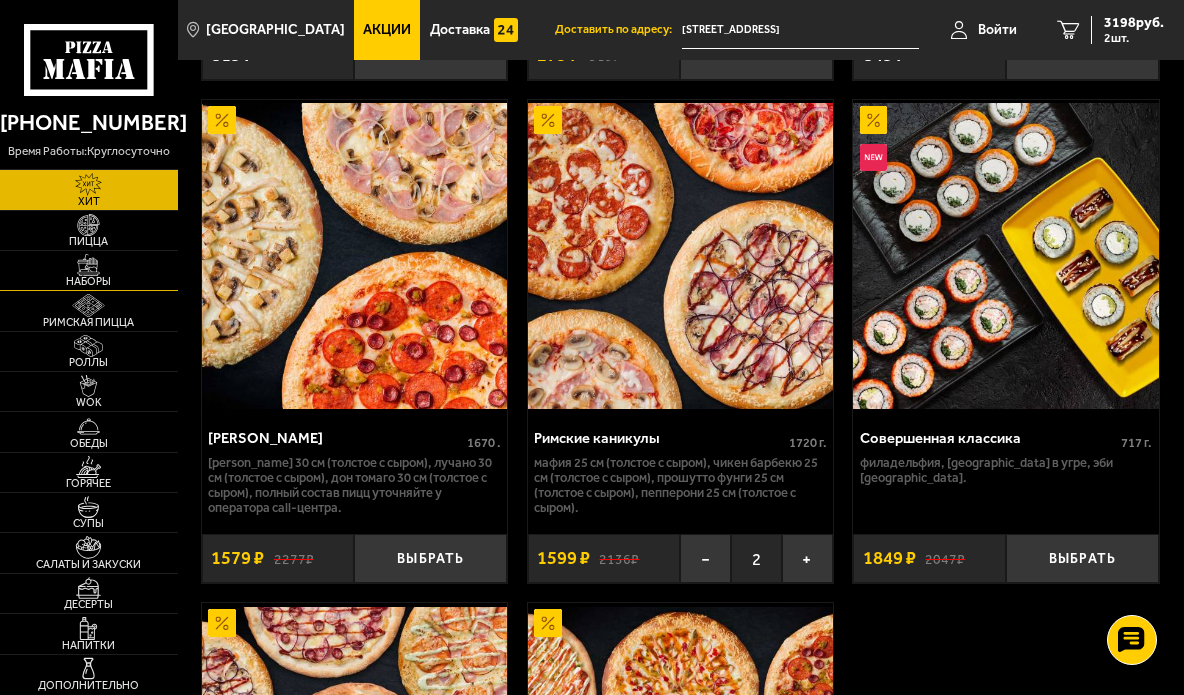 click on "Наборы" at bounding box center (89, 281) 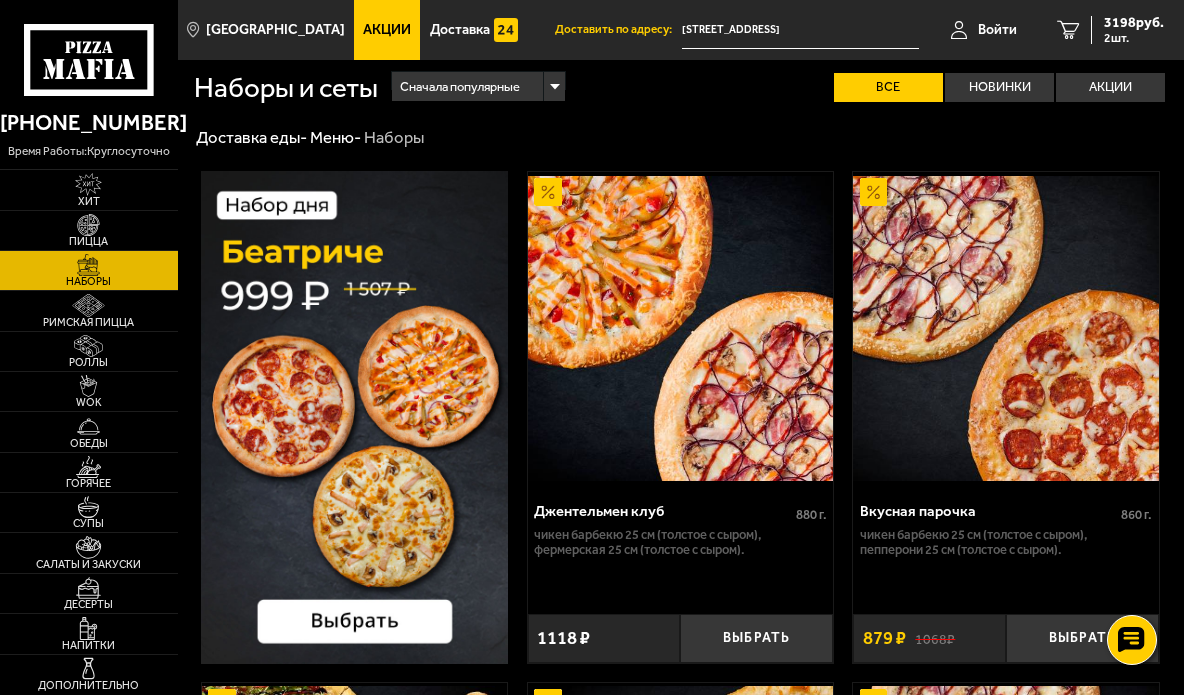 scroll, scrollTop: 200, scrollLeft: 0, axis: vertical 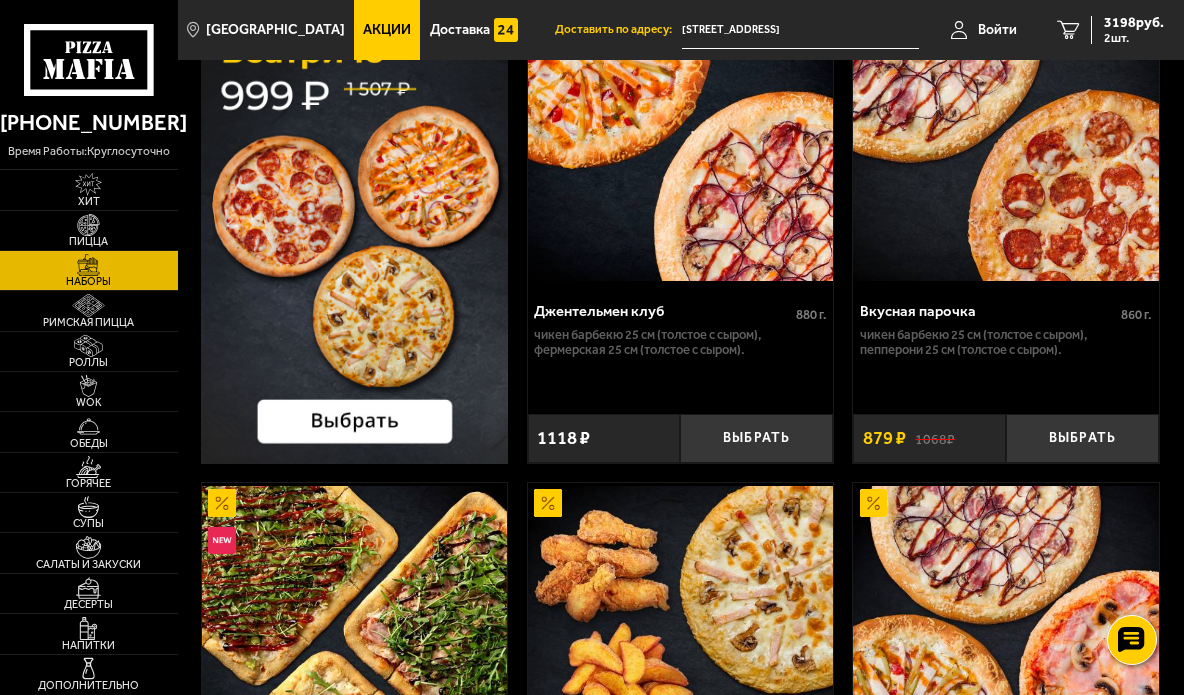 click at bounding box center [354, 217] 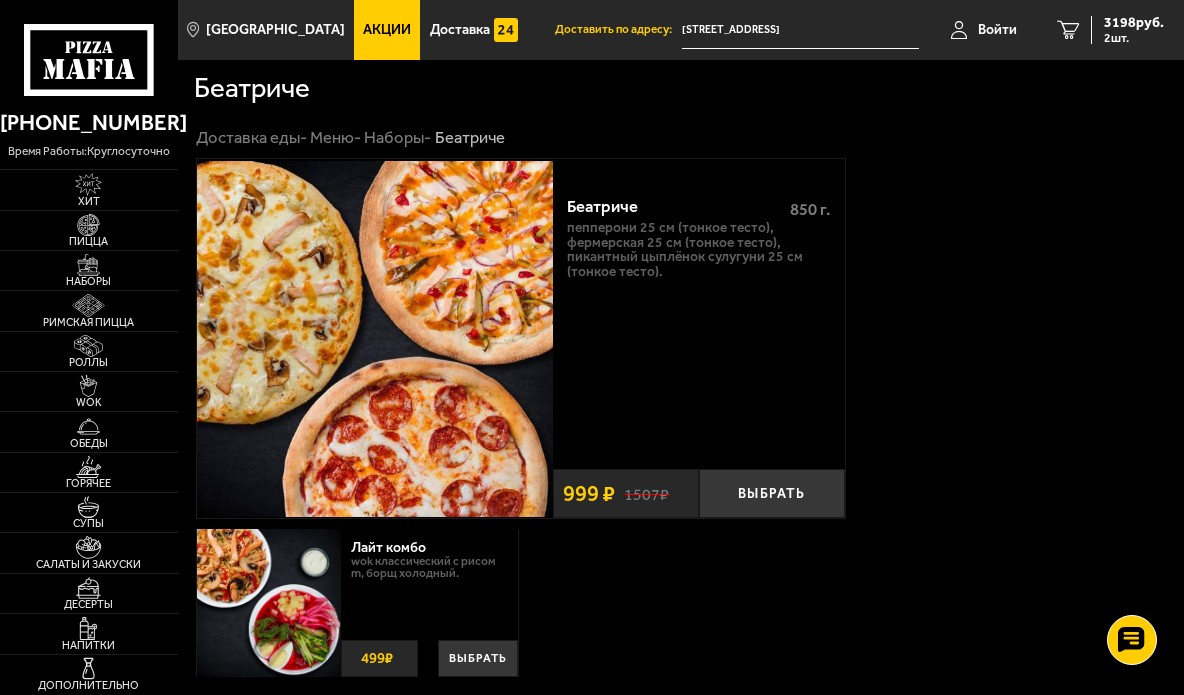 scroll, scrollTop: 200, scrollLeft: 0, axis: vertical 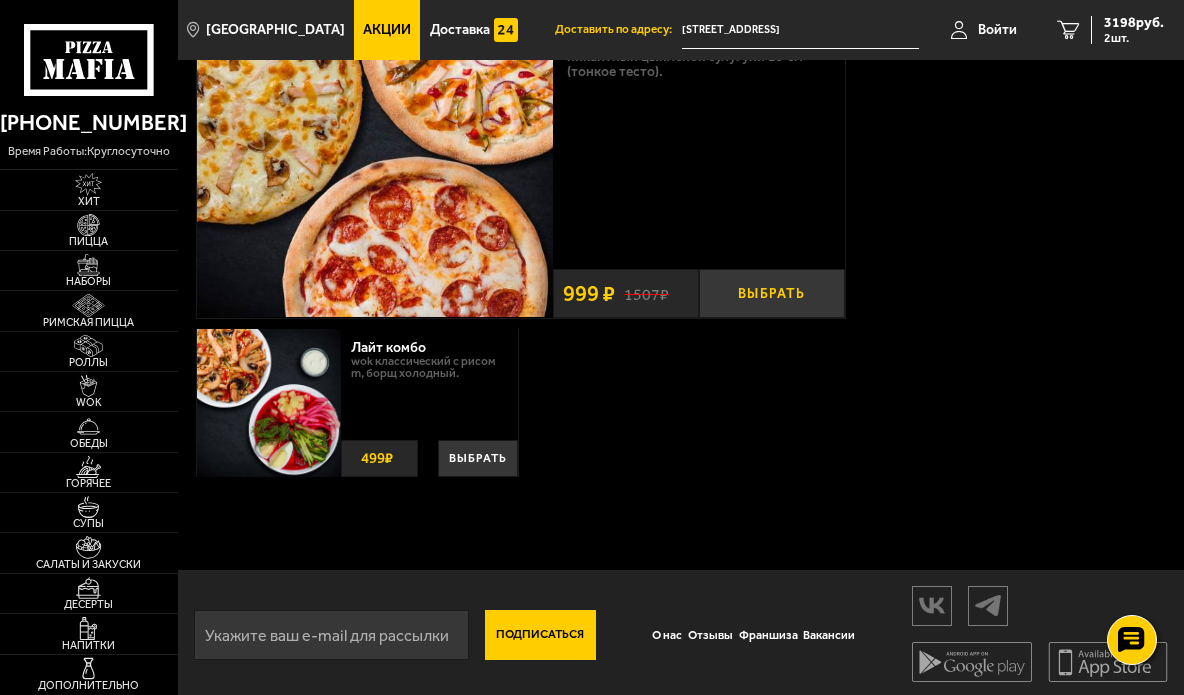 click on "Выбрать" at bounding box center (772, 293) 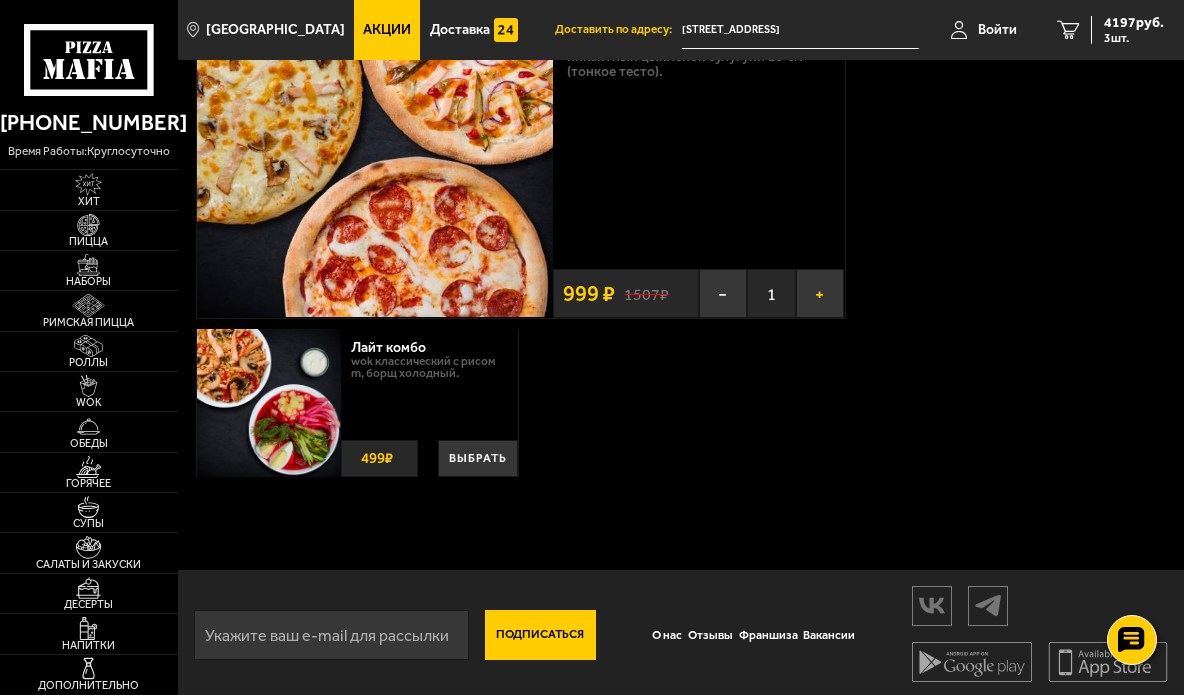 click on "+" at bounding box center (820, 293) 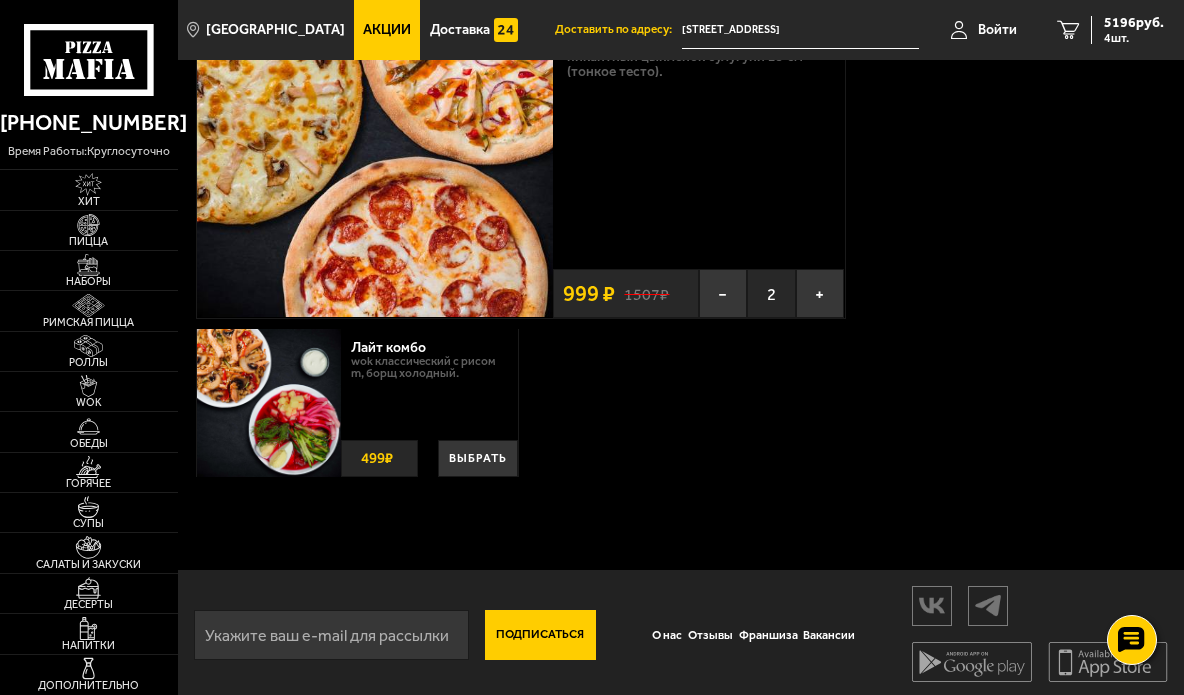 scroll, scrollTop: 0, scrollLeft: 0, axis: both 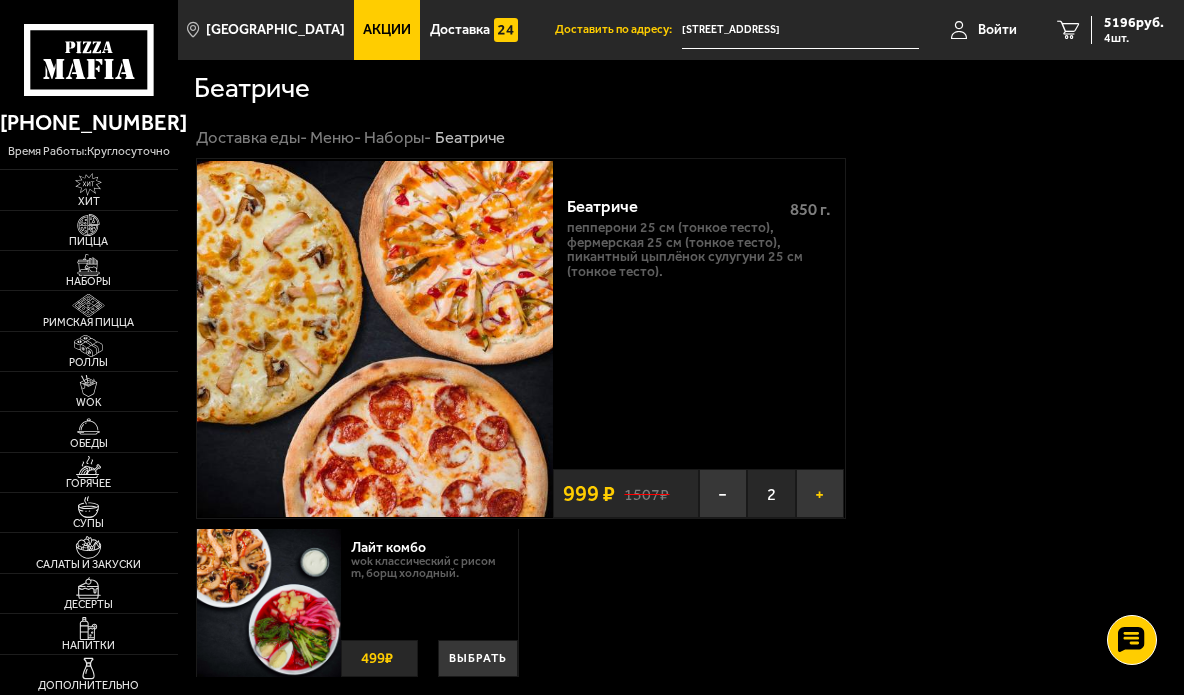 click on "+" at bounding box center [820, 493] 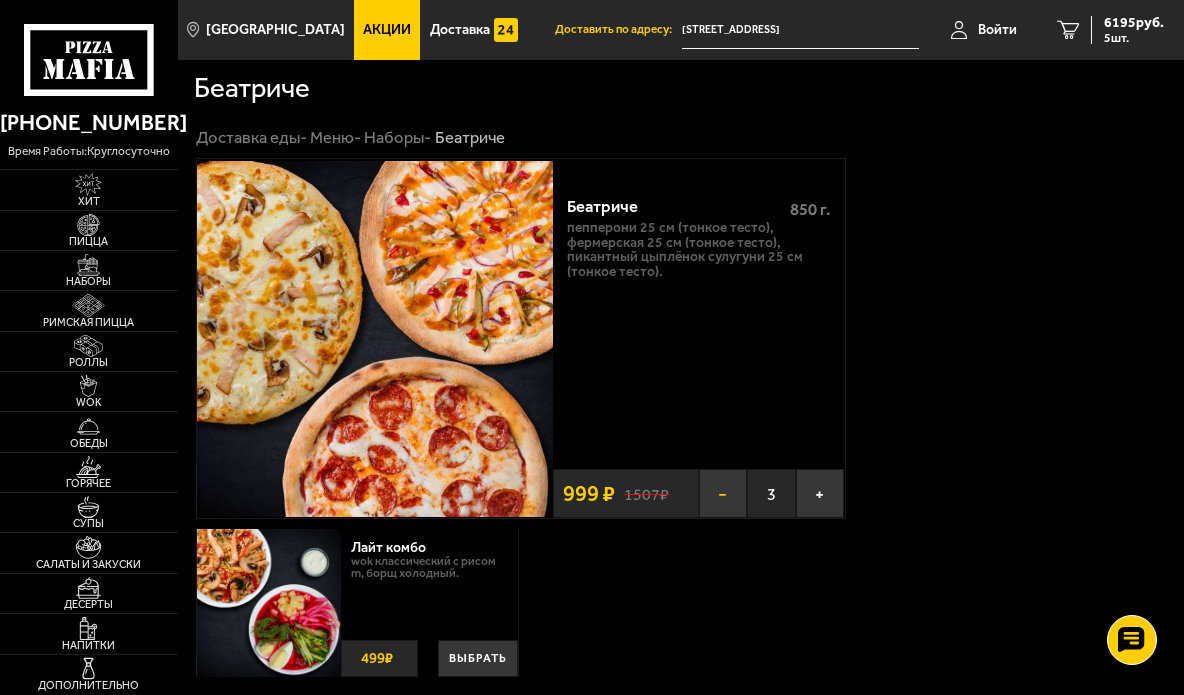 click on "−" at bounding box center (723, 493) 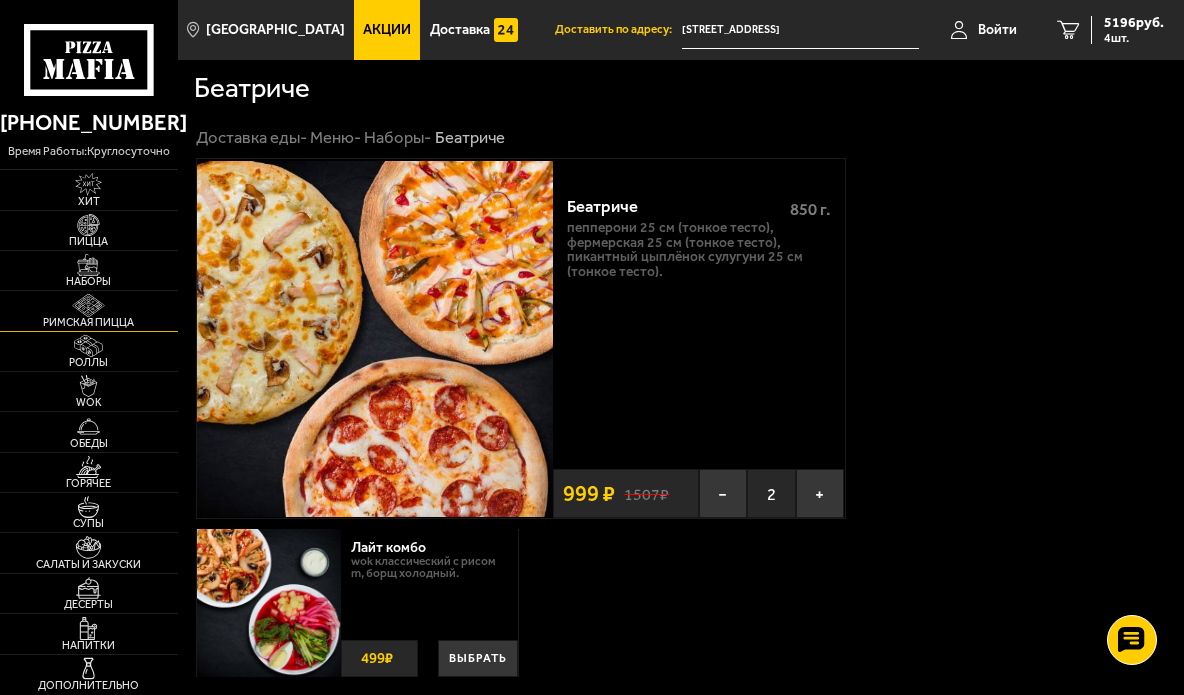 click at bounding box center (88, 305) 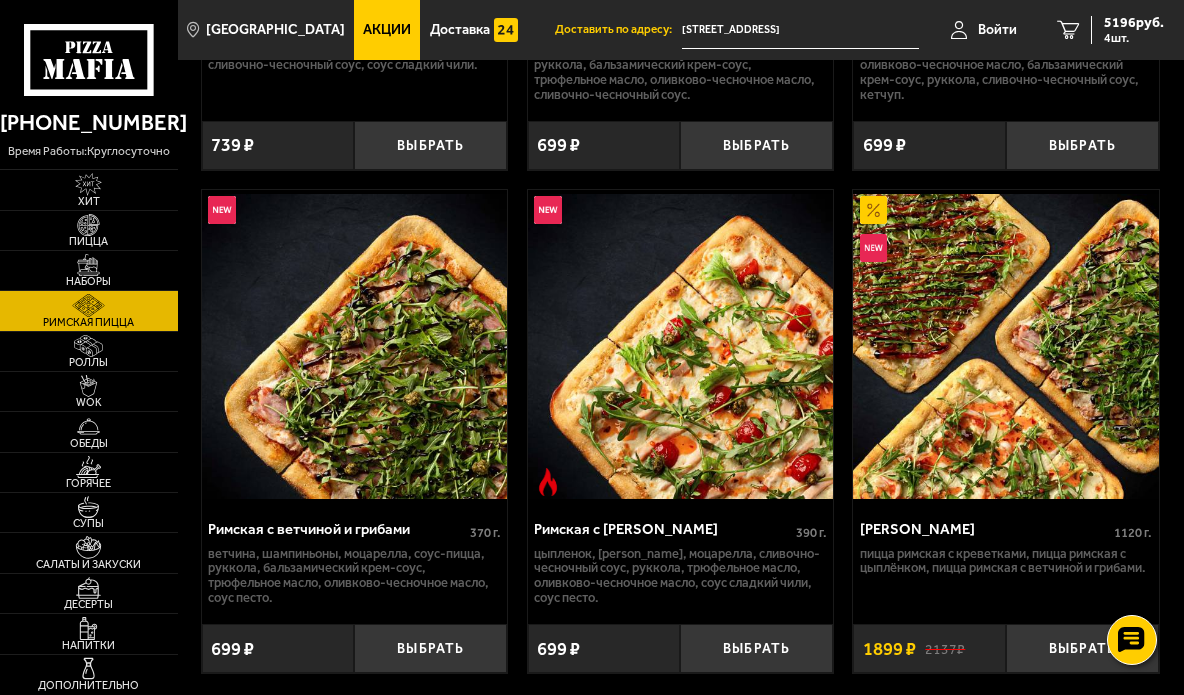 scroll, scrollTop: 600, scrollLeft: 0, axis: vertical 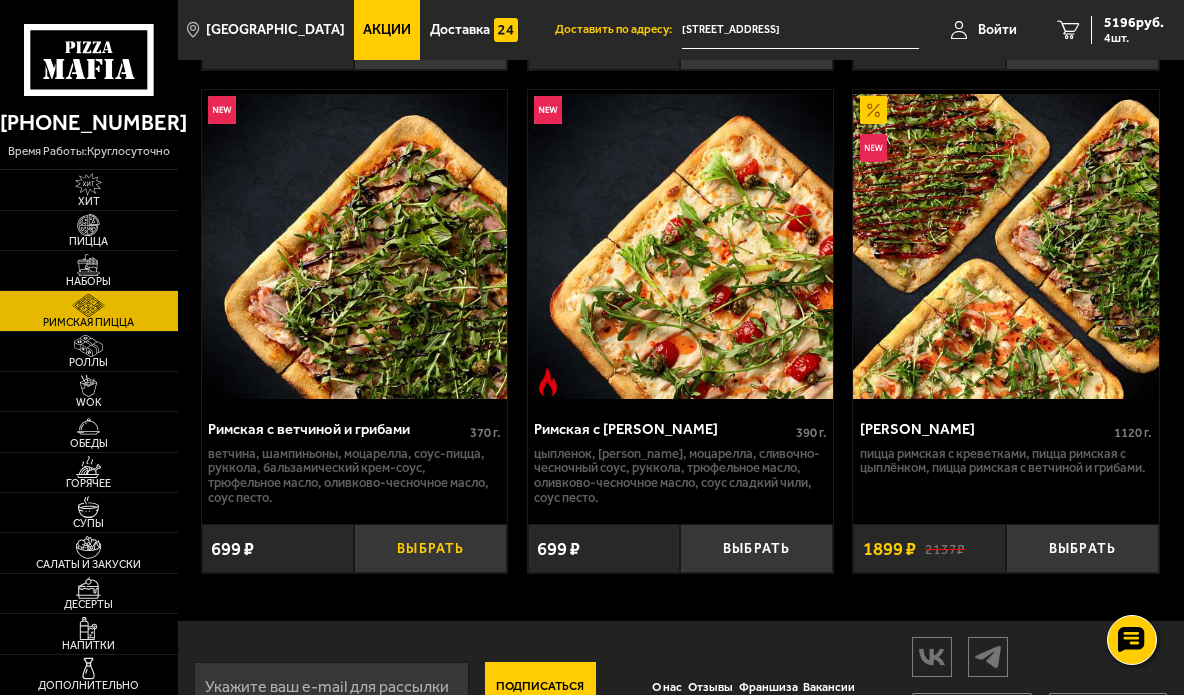 click on "Выбрать" at bounding box center (430, 548) 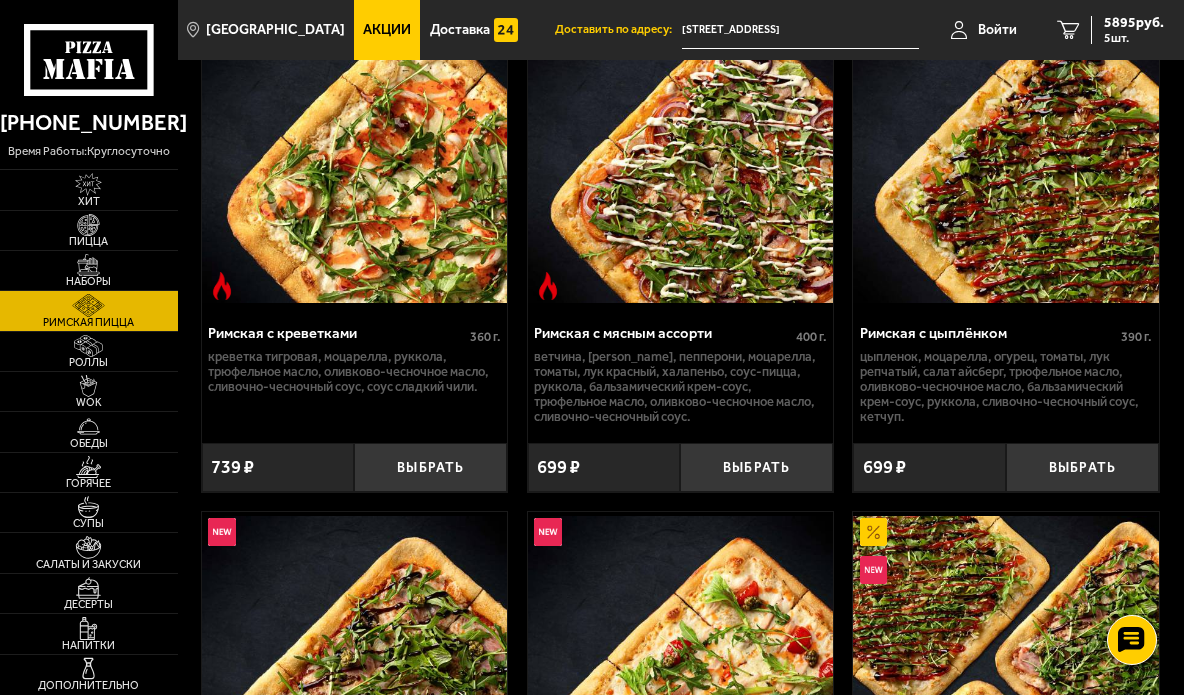 scroll, scrollTop: 0, scrollLeft: 0, axis: both 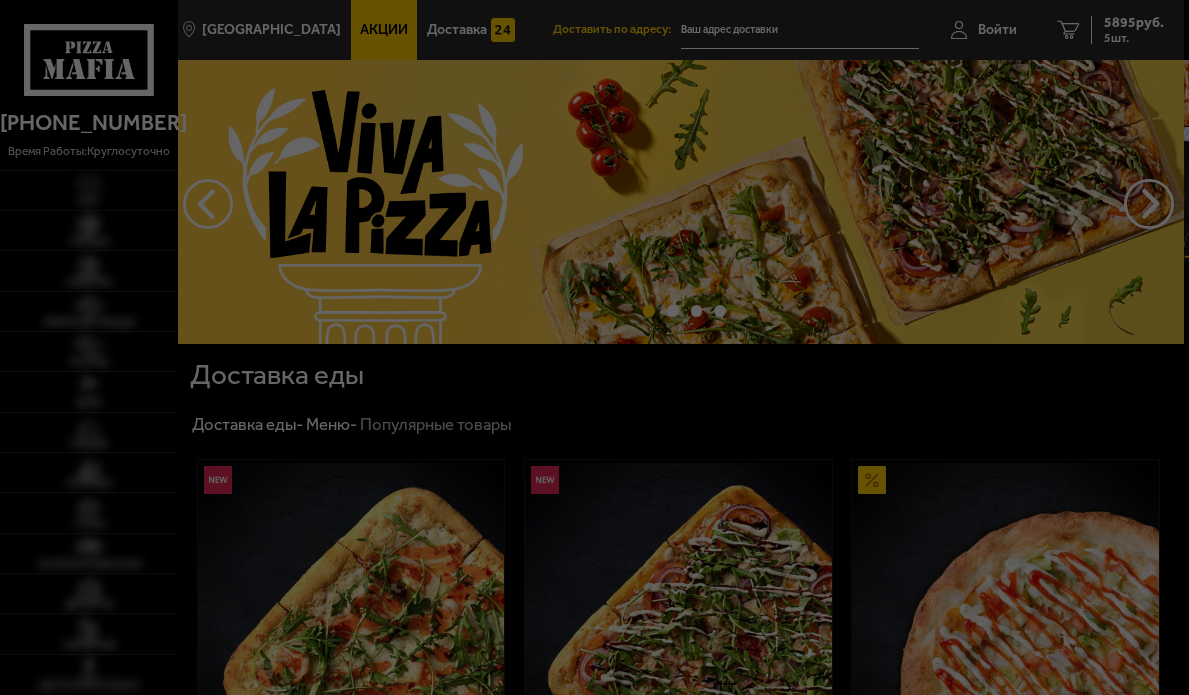 type on "[STREET_ADDRESS]" 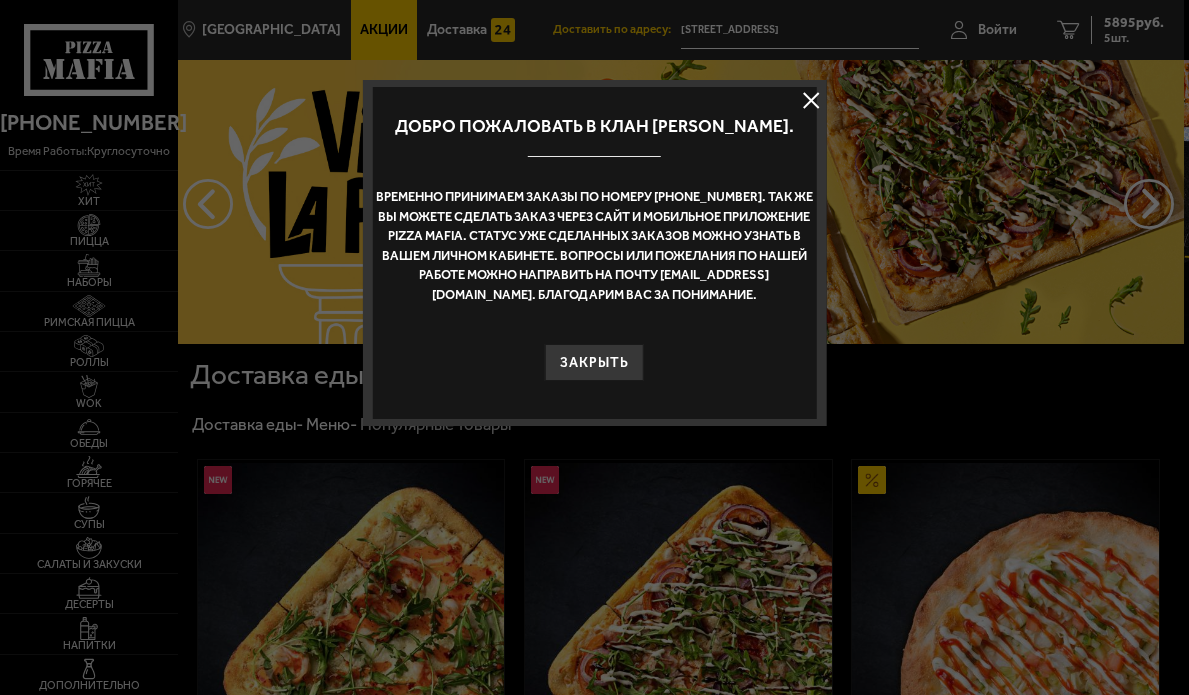 click at bounding box center [812, 101] 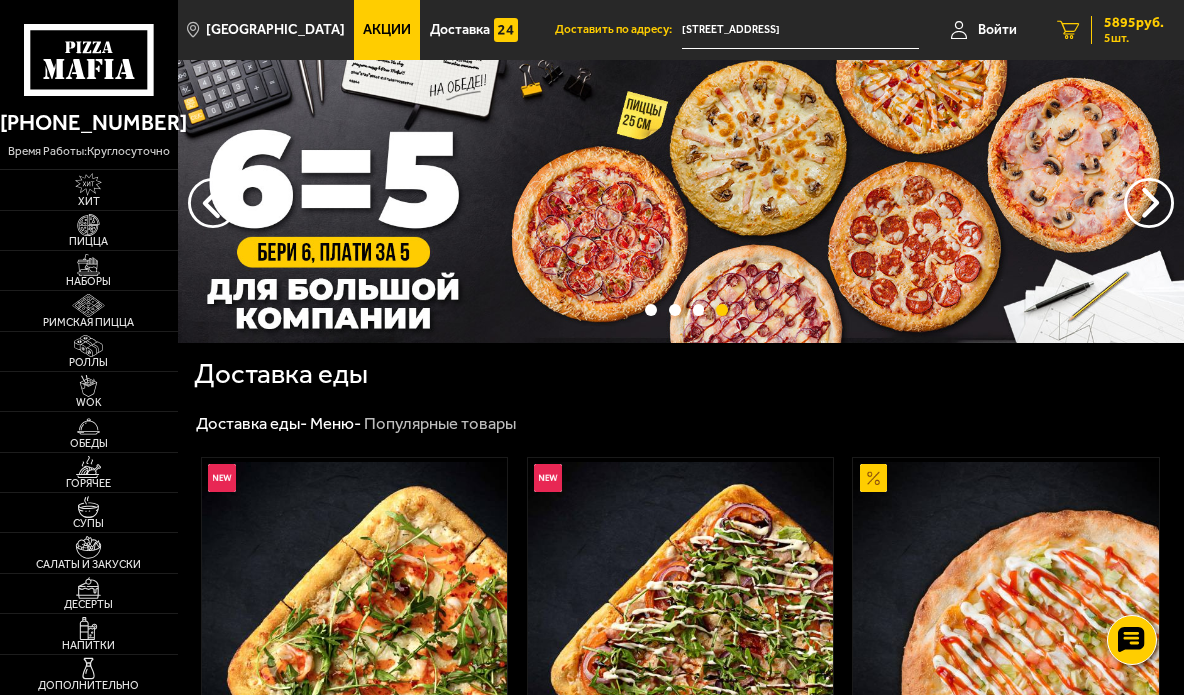 click on "5  шт." at bounding box center [1134, 38] 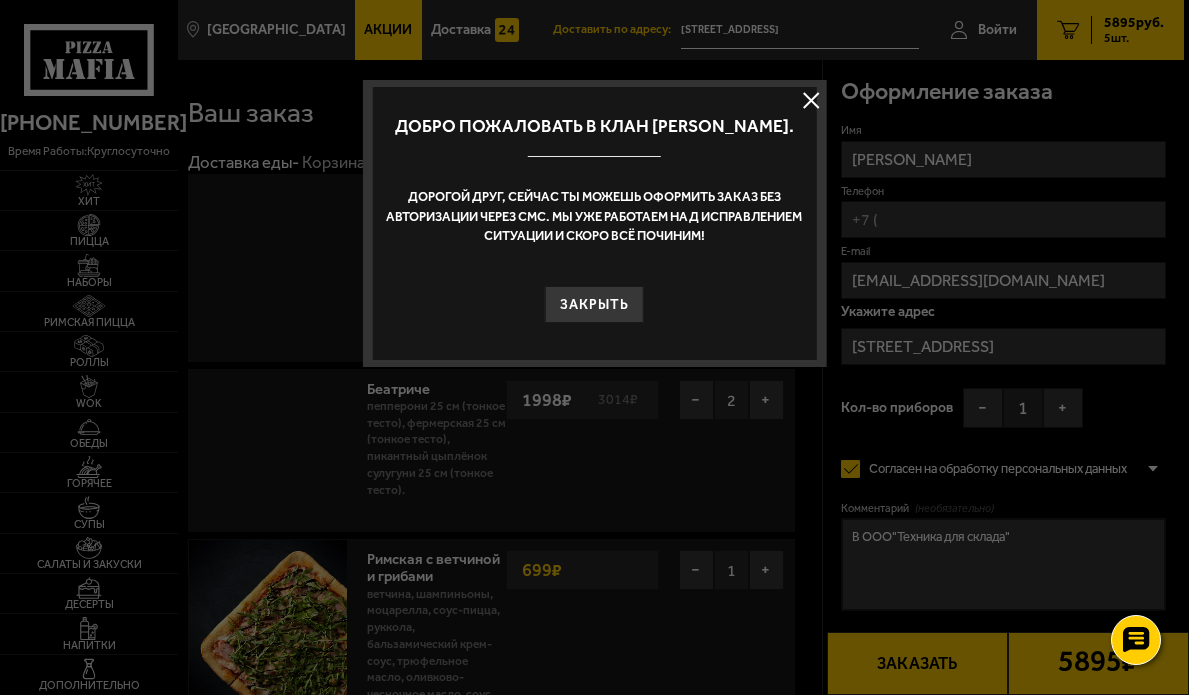 click at bounding box center [812, 101] 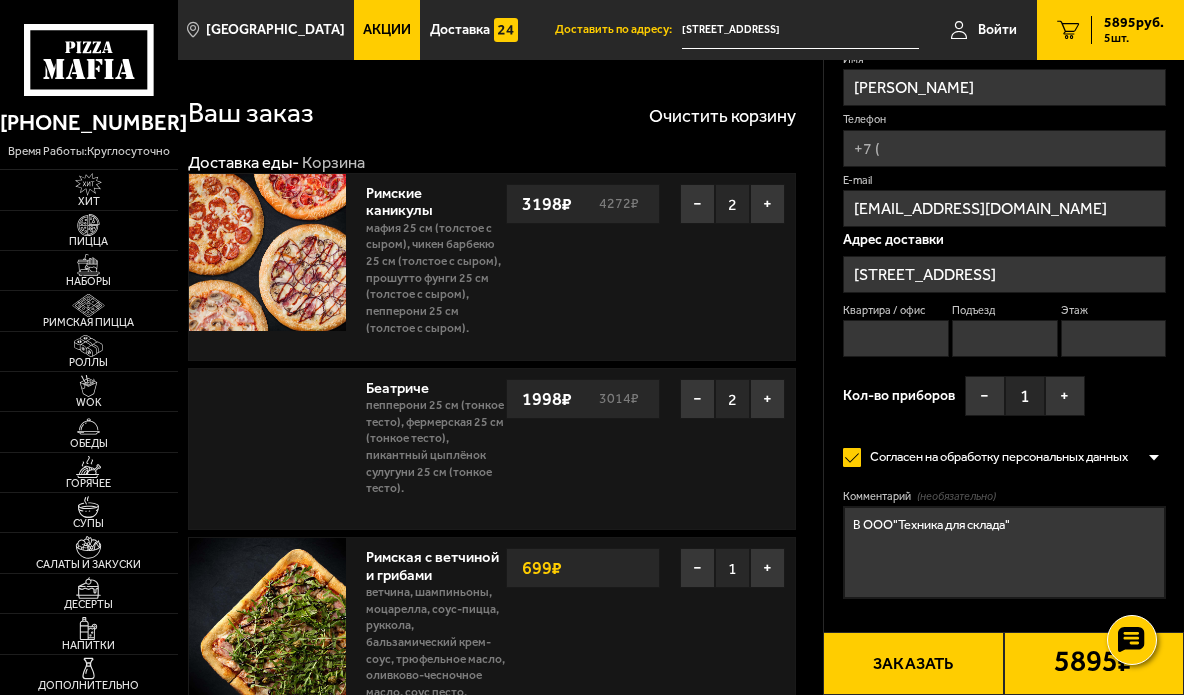 scroll, scrollTop: 100, scrollLeft: 0, axis: vertical 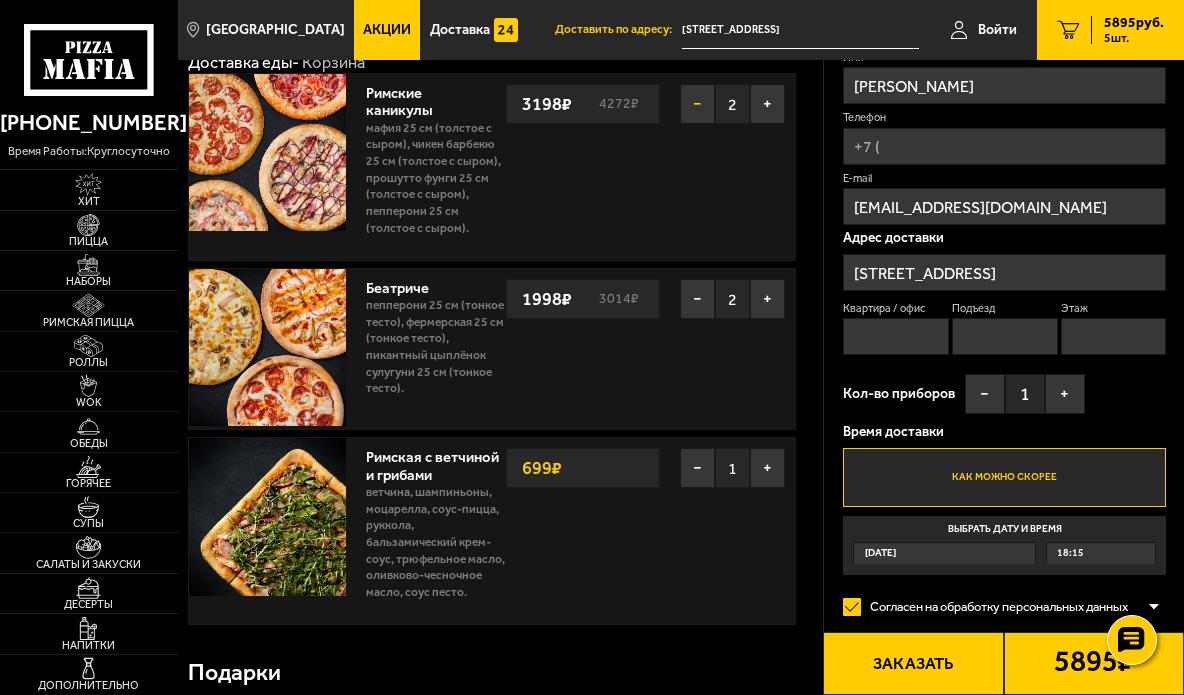 click on "−" at bounding box center (697, 104) 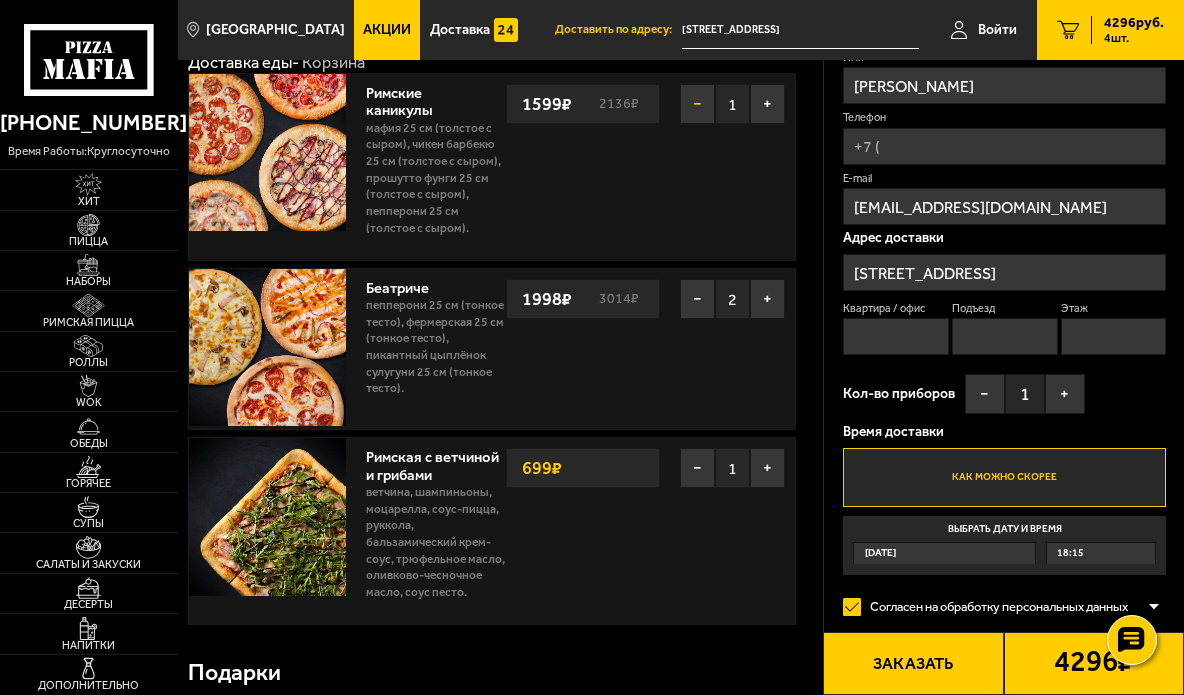 click on "−" at bounding box center (697, 104) 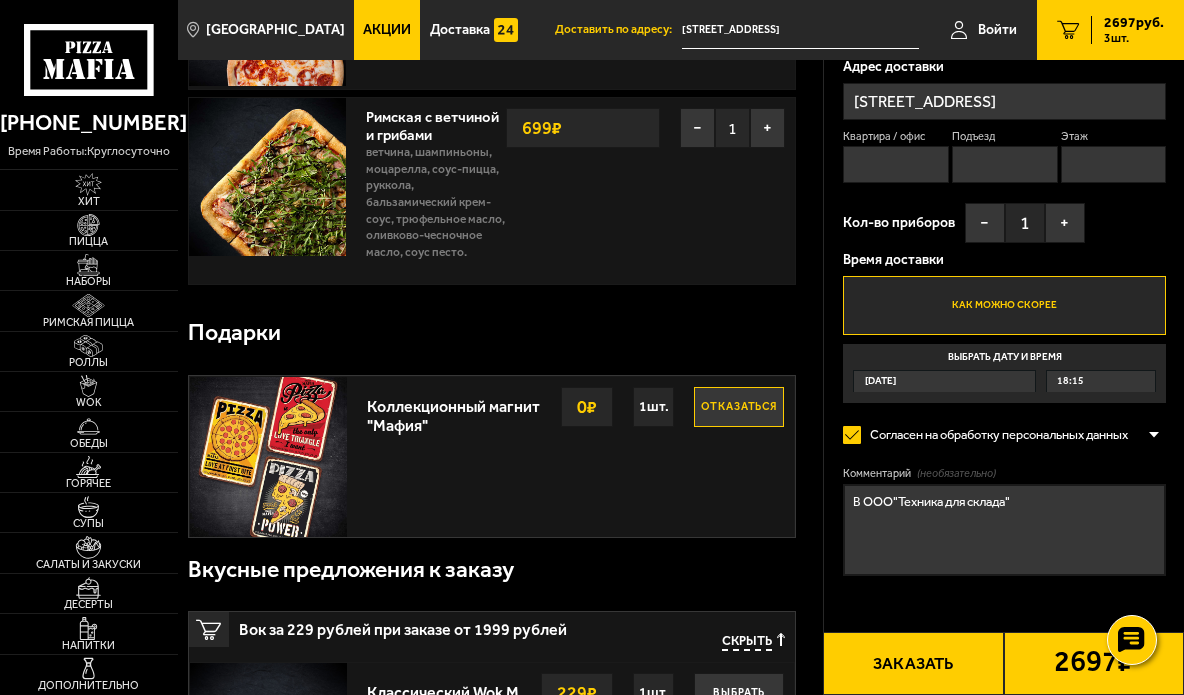 scroll, scrollTop: 0, scrollLeft: 0, axis: both 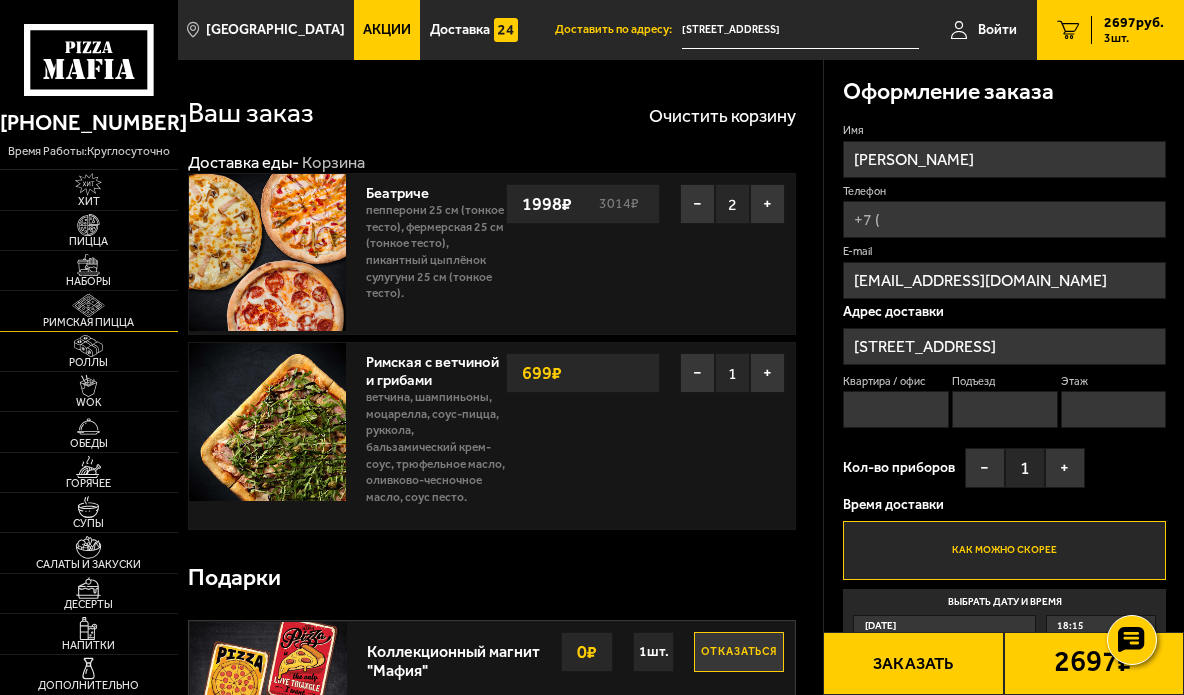 click at bounding box center (88, 305) 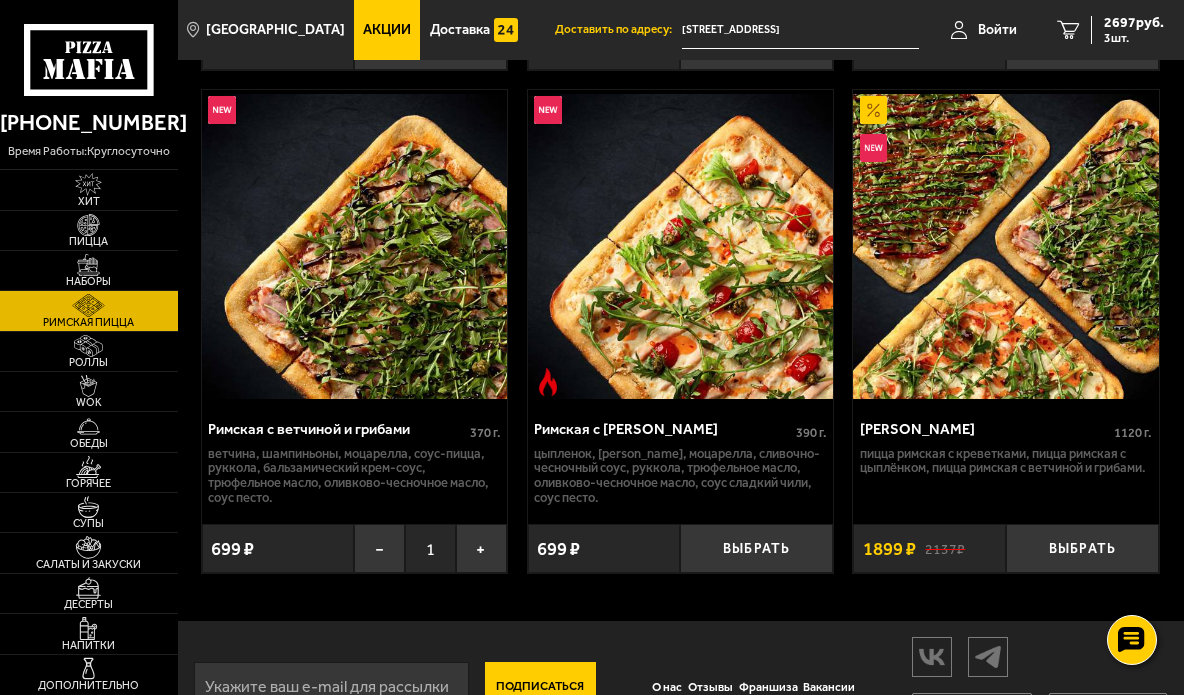 scroll, scrollTop: 678, scrollLeft: 0, axis: vertical 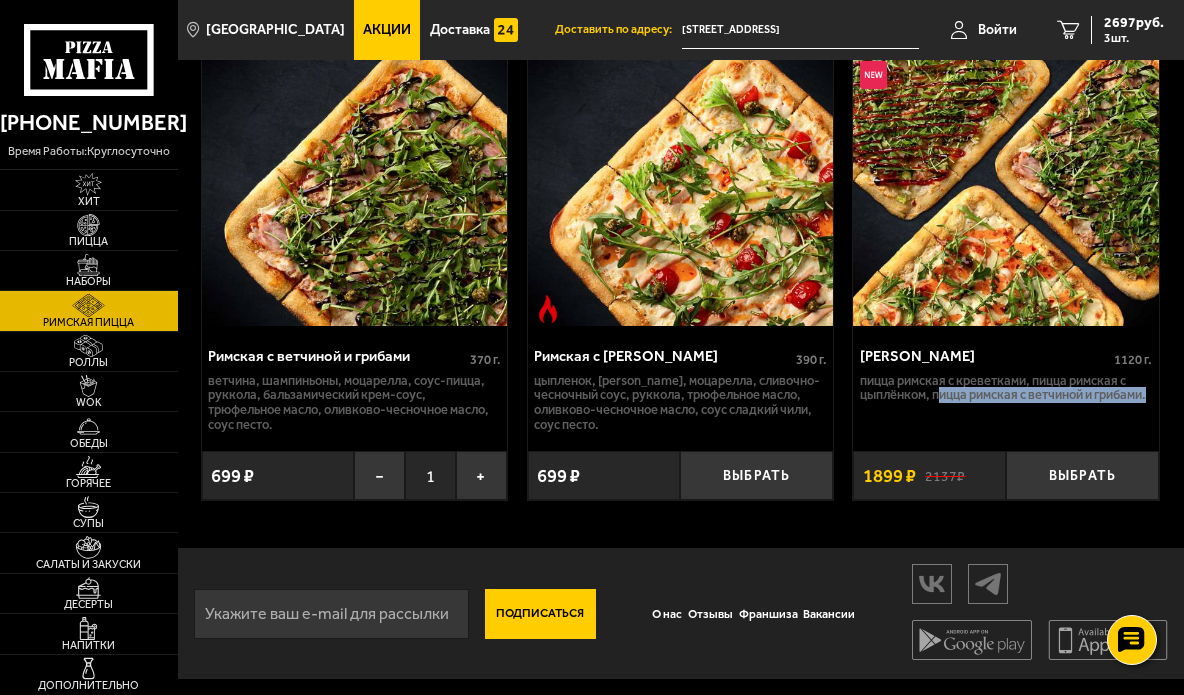 drag, startPoint x: 941, startPoint y: 395, endPoint x: 1026, endPoint y: 417, distance: 87.80091 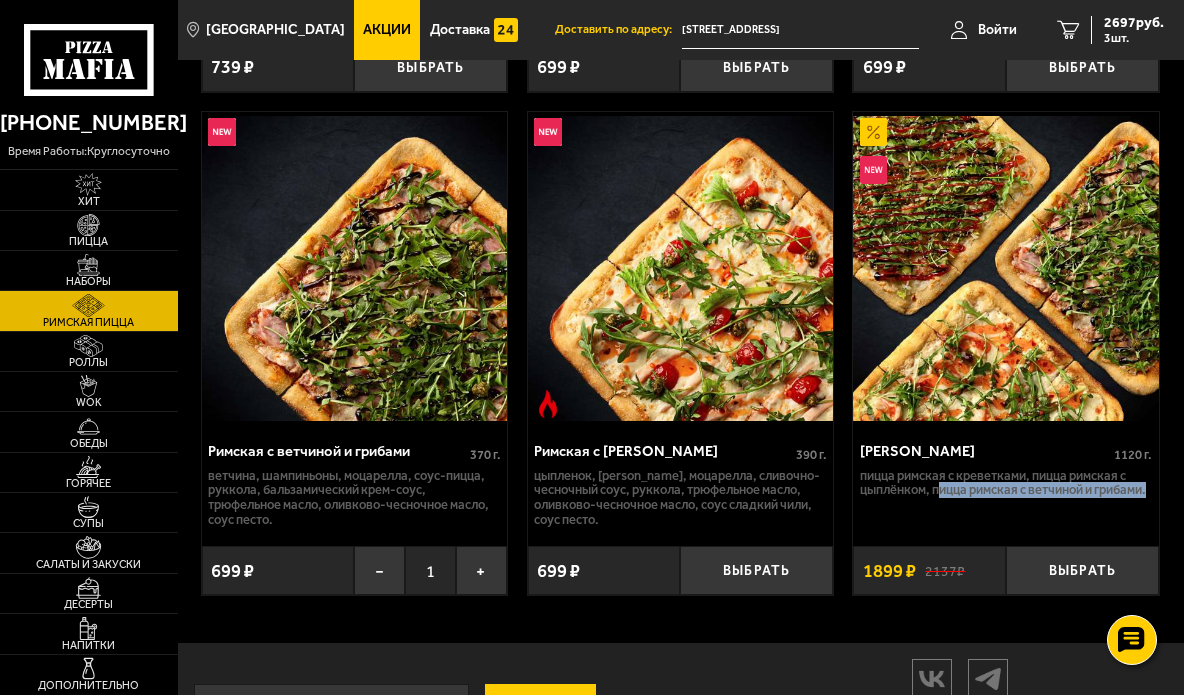 click at bounding box center [1005, 268] 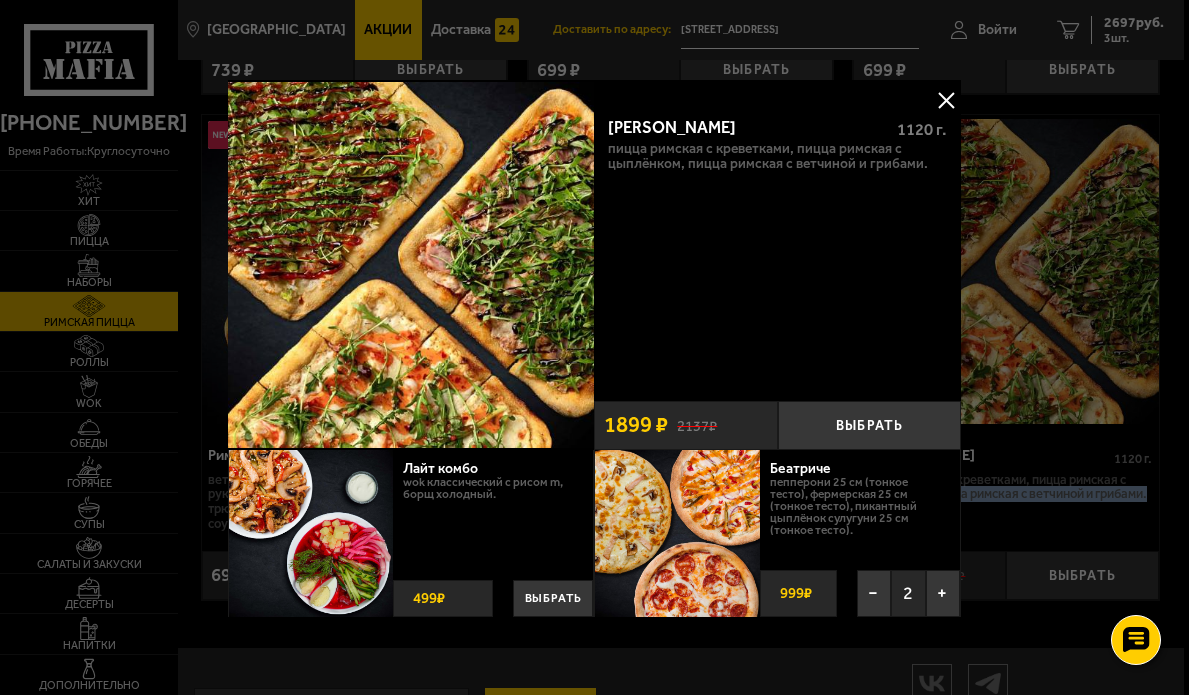 click at bounding box center (946, 100) 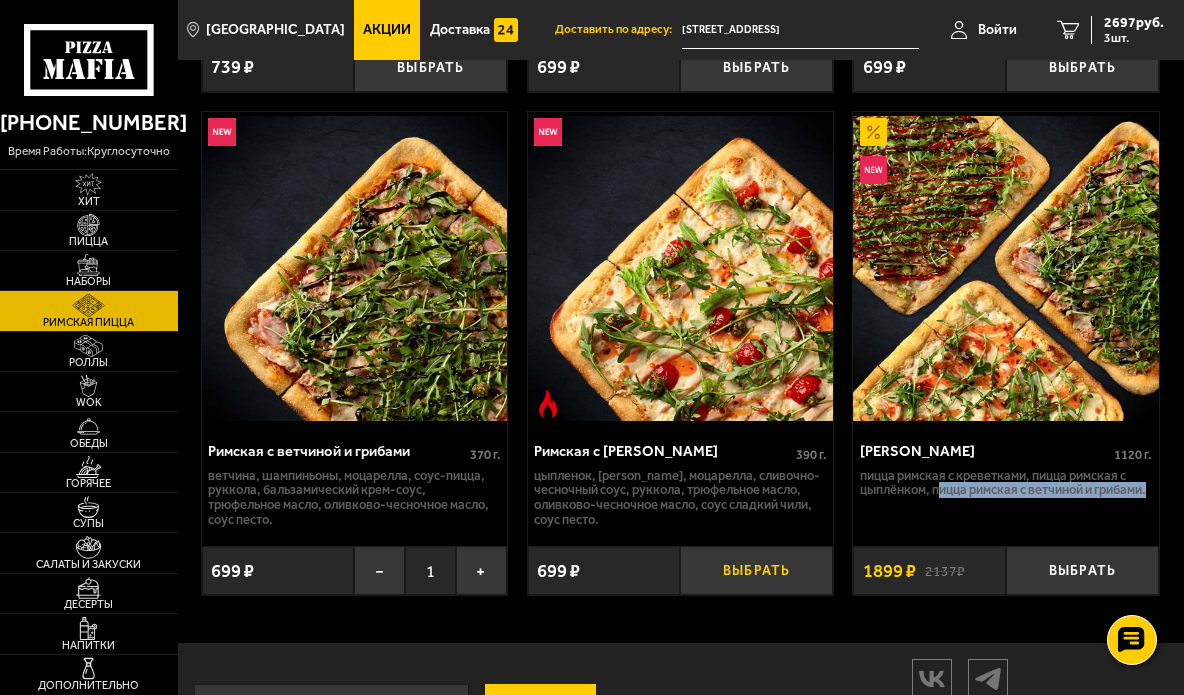 scroll, scrollTop: 678, scrollLeft: 0, axis: vertical 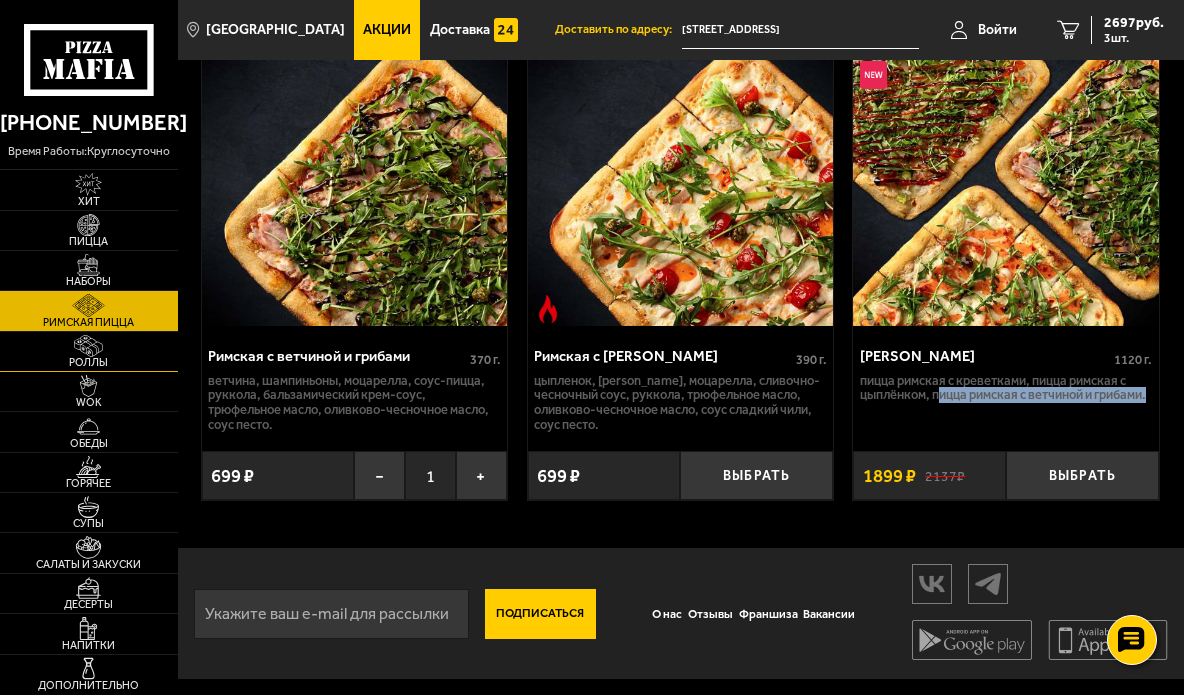 click on "Роллы" at bounding box center [89, 351] 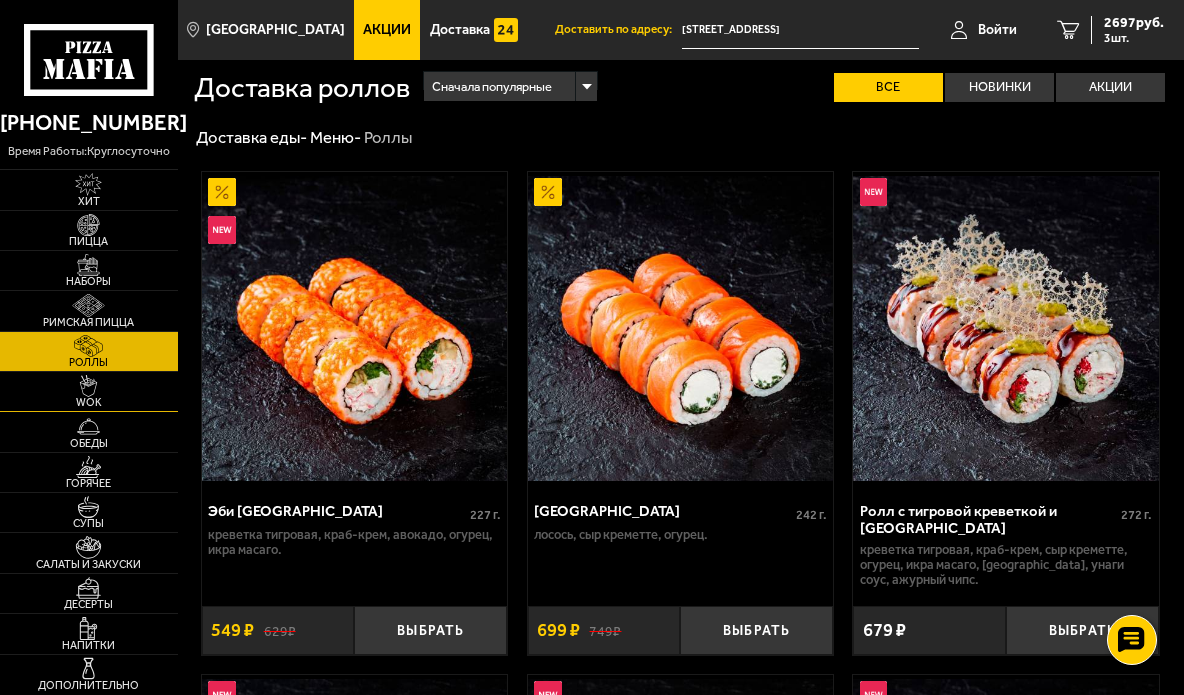 click at bounding box center (88, 386) 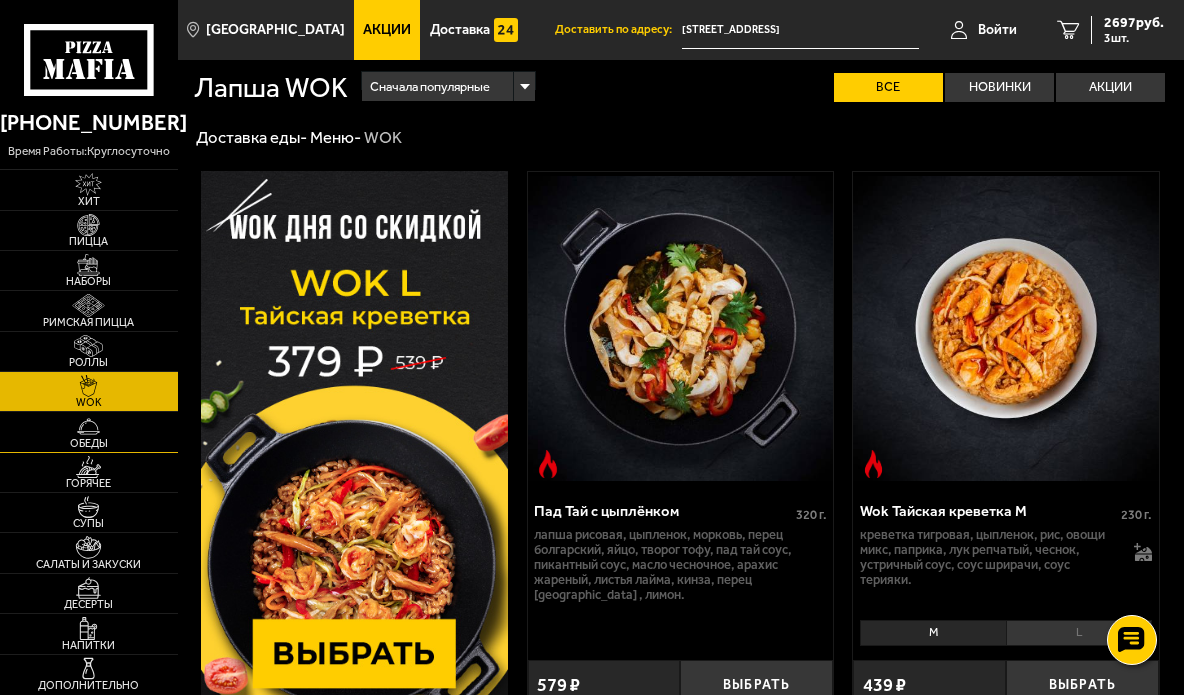 click on "Обеды" at bounding box center (89, 443) 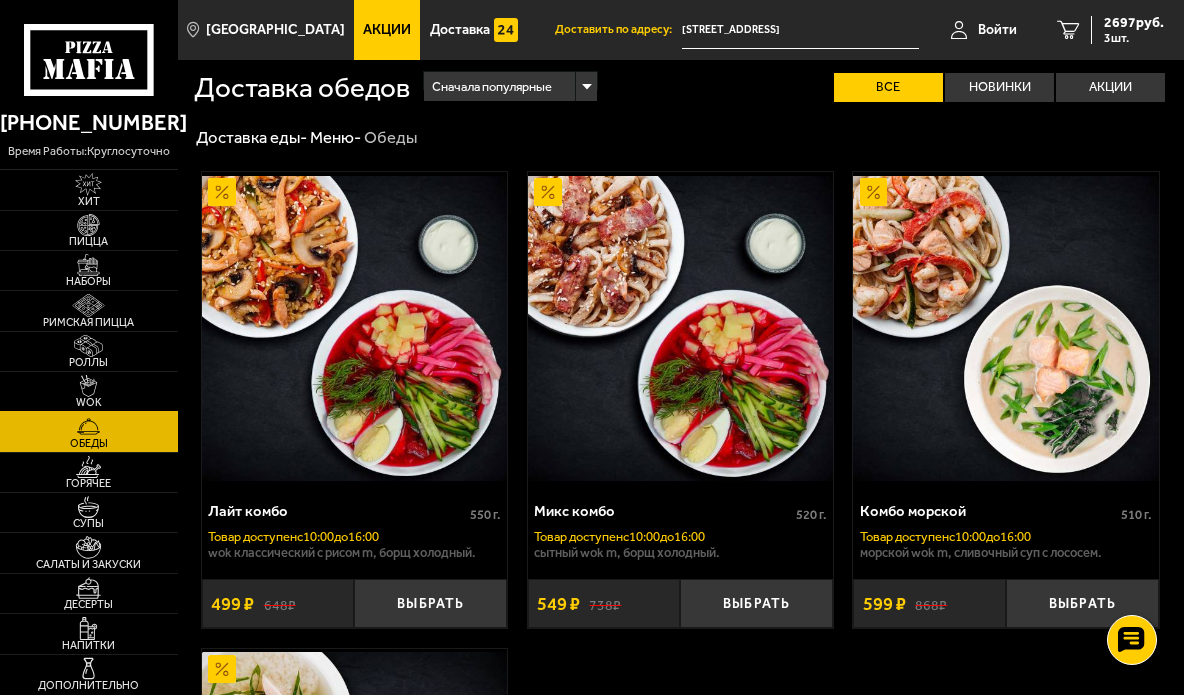 click on "WOK" at bounding box center (89, 402) 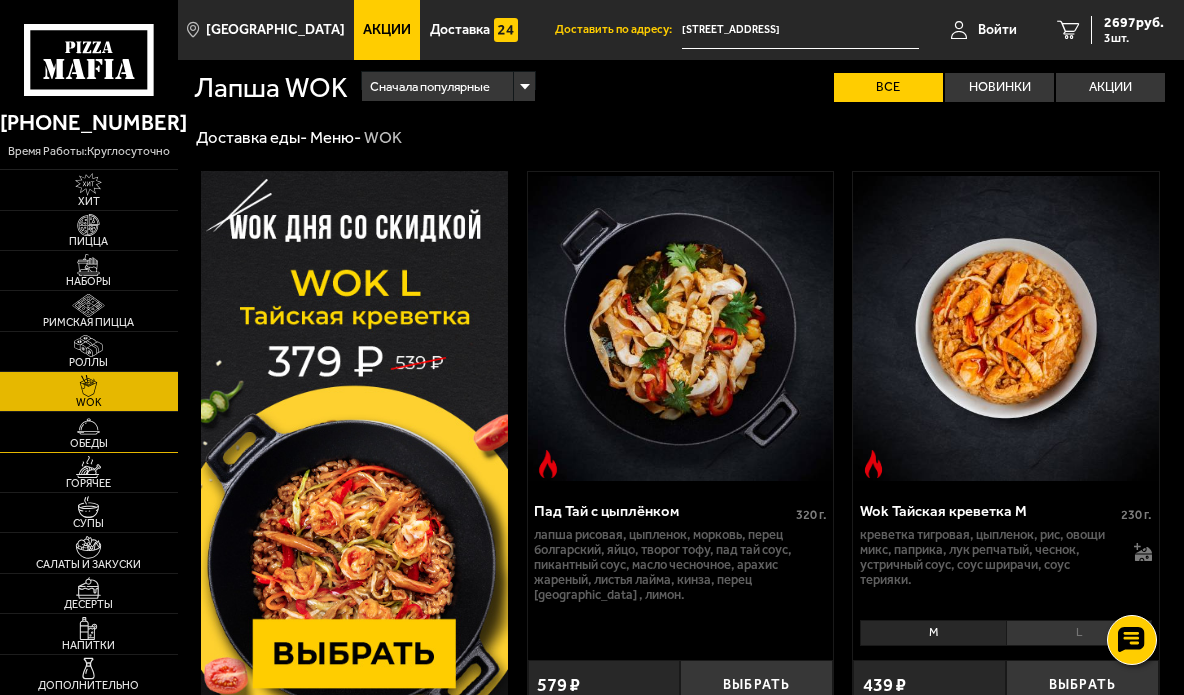 click at bounding box center (88, 426) 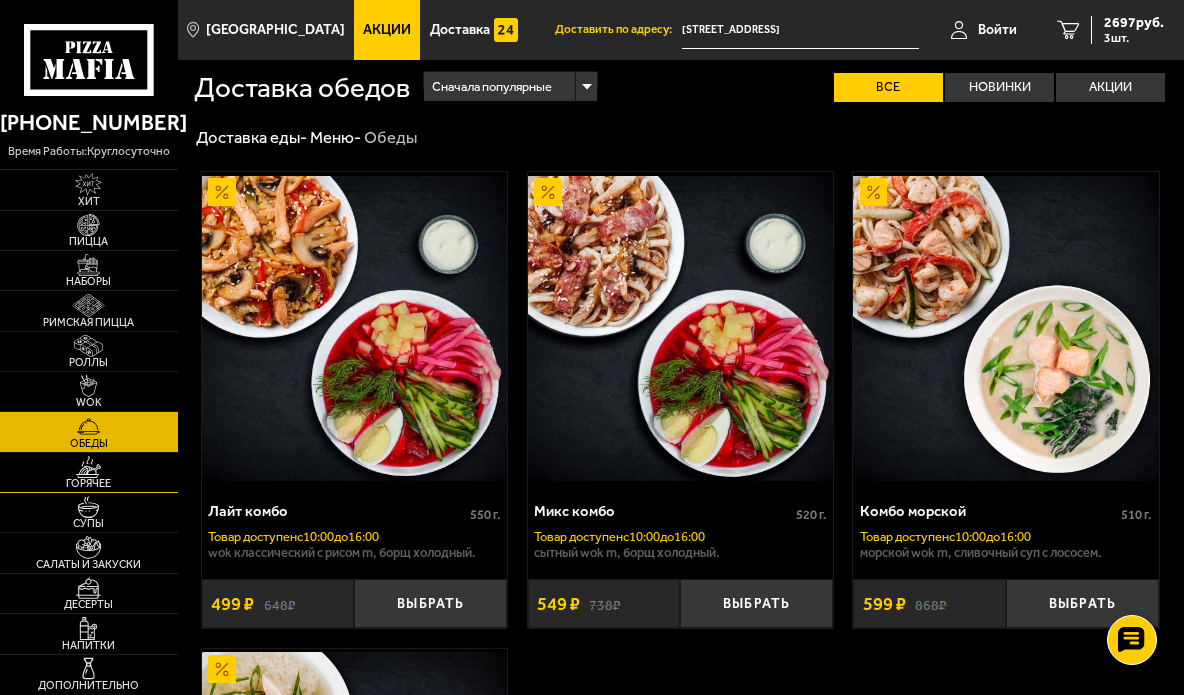 click at bounding box center [88, 467] 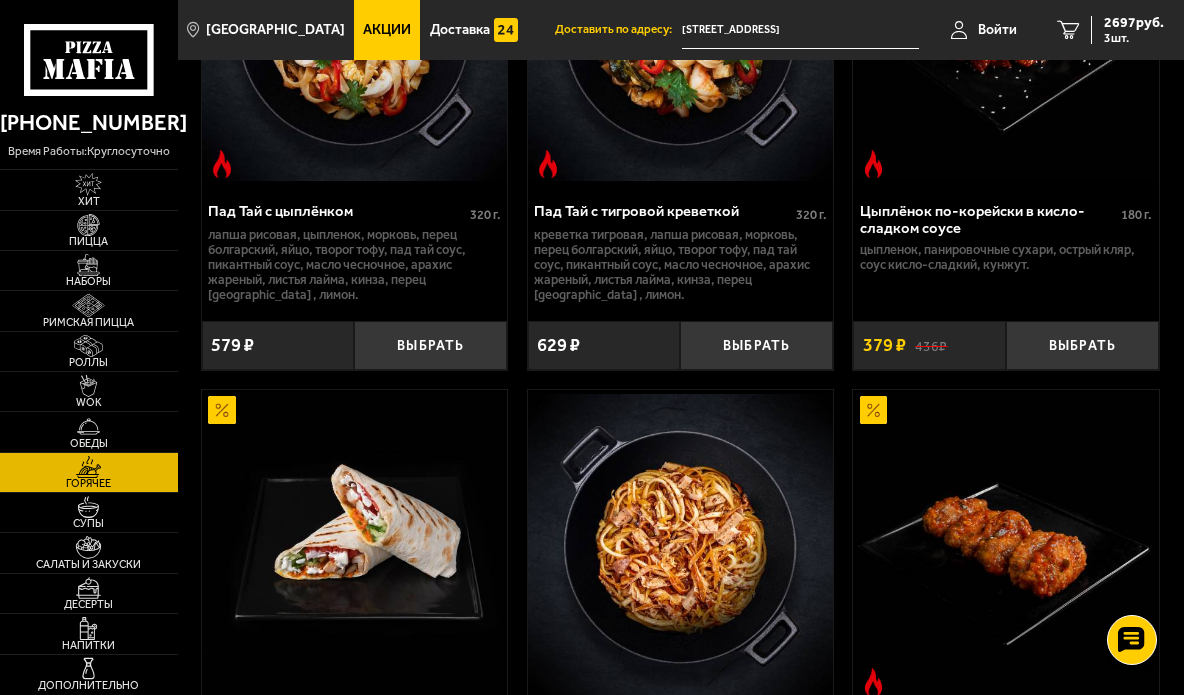 scroll, scrollTop: 400, scrollLeft: 0, axis: vertical 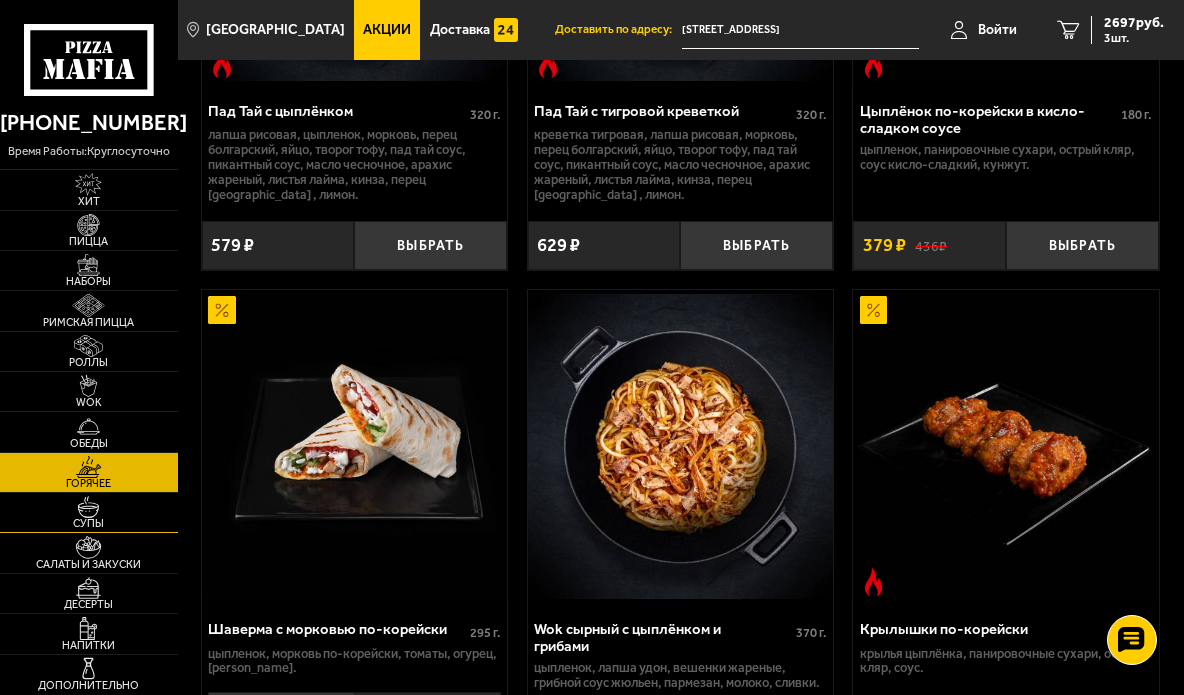click on "Супы" at bounding box center [89, 512] 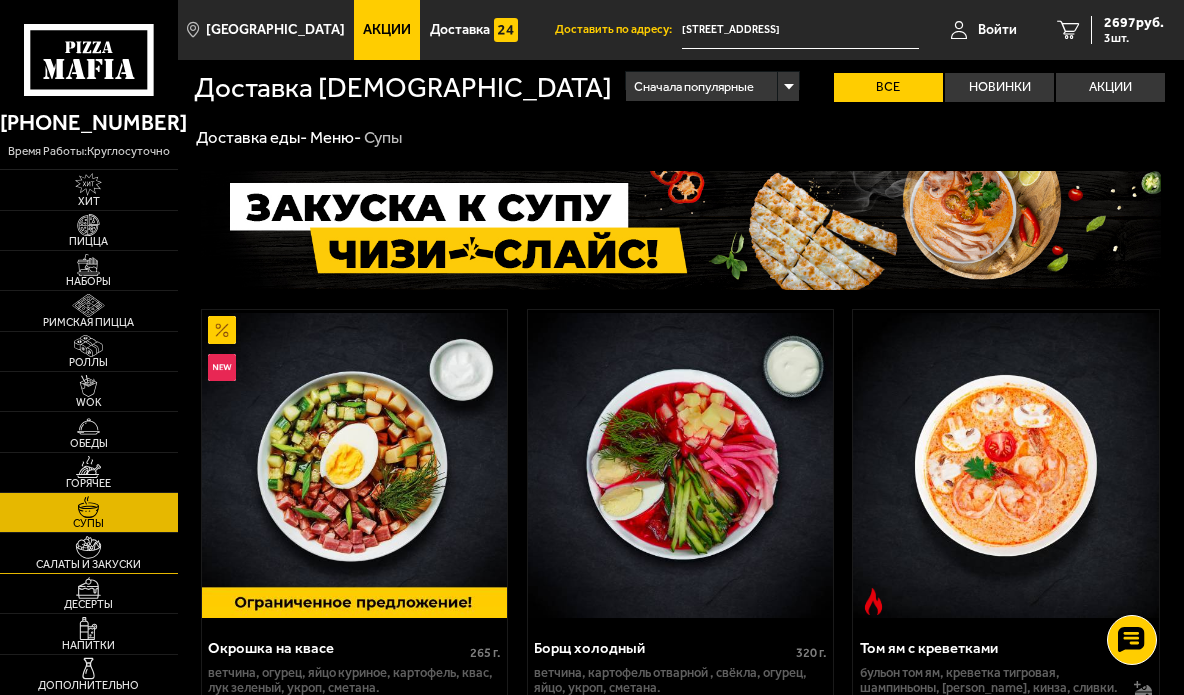 click at bounding box center (88, 547) 